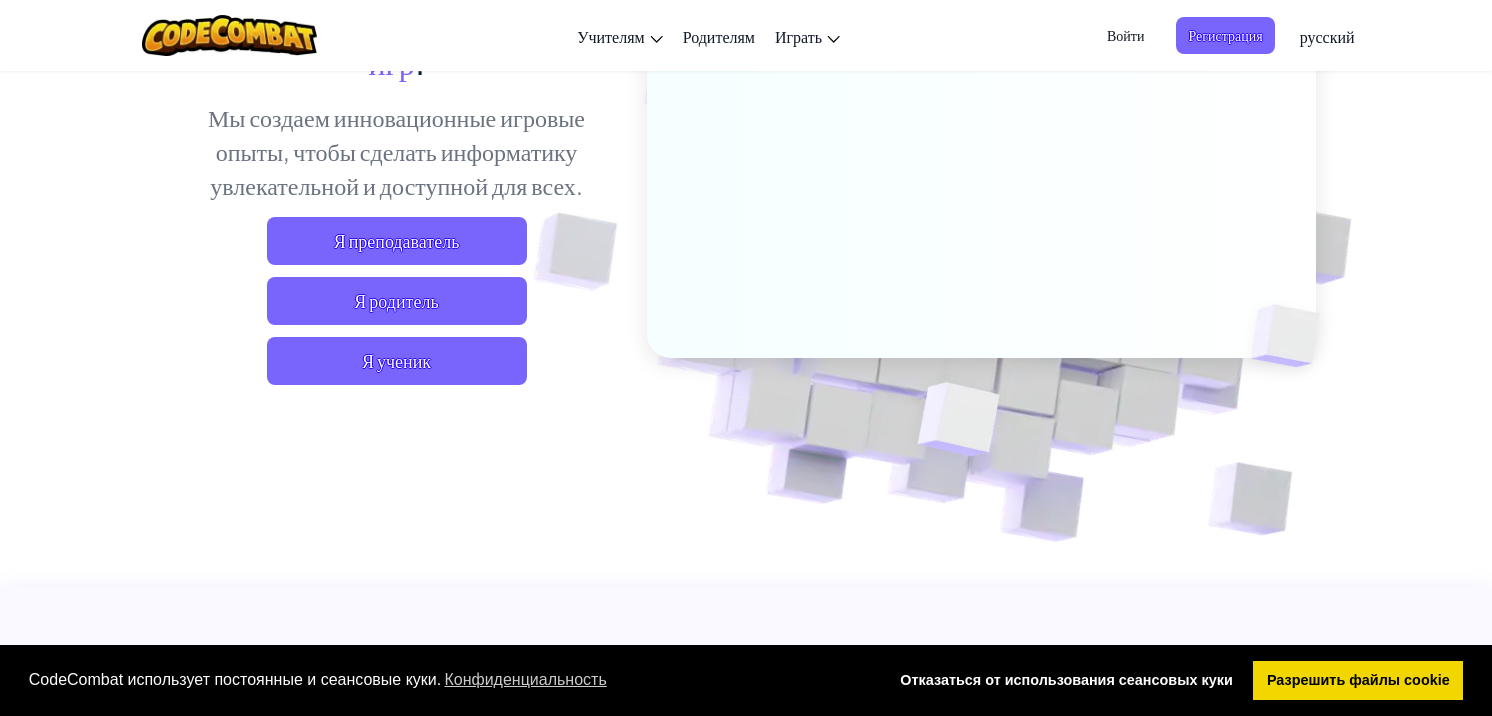 scroll, scrollTop: 301, scrollLeft: 0, axis: vertical 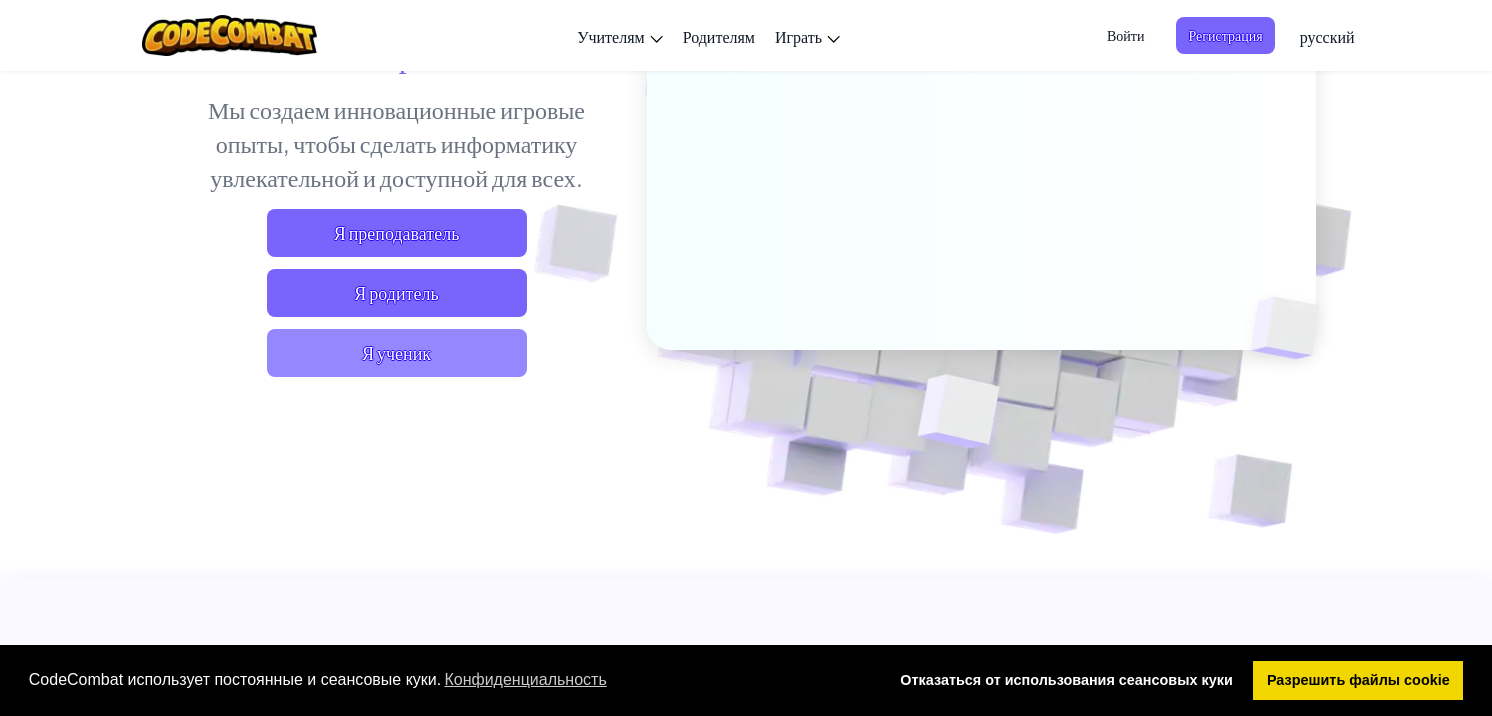 click on "Я ученик" at bounding box center (397, 353) 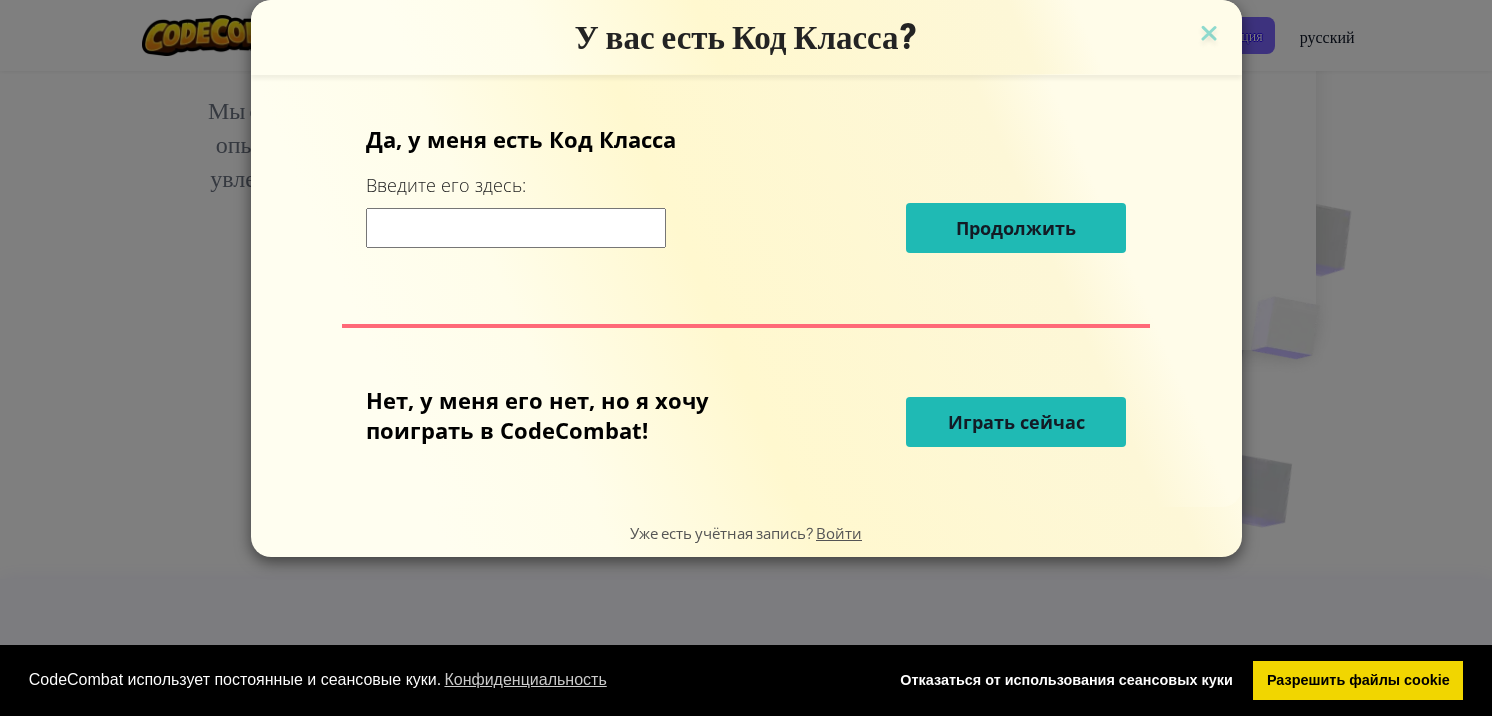 click on "У вас есть Код Класса? Да, у меня есть Код Класса Введите его здесь: Продолжить Нет, у меня его нет, но я хочу поиграть в CodeCombat! Играть сейчас Уже есть учётная запись? Войти" at bounding box center [746, 358] 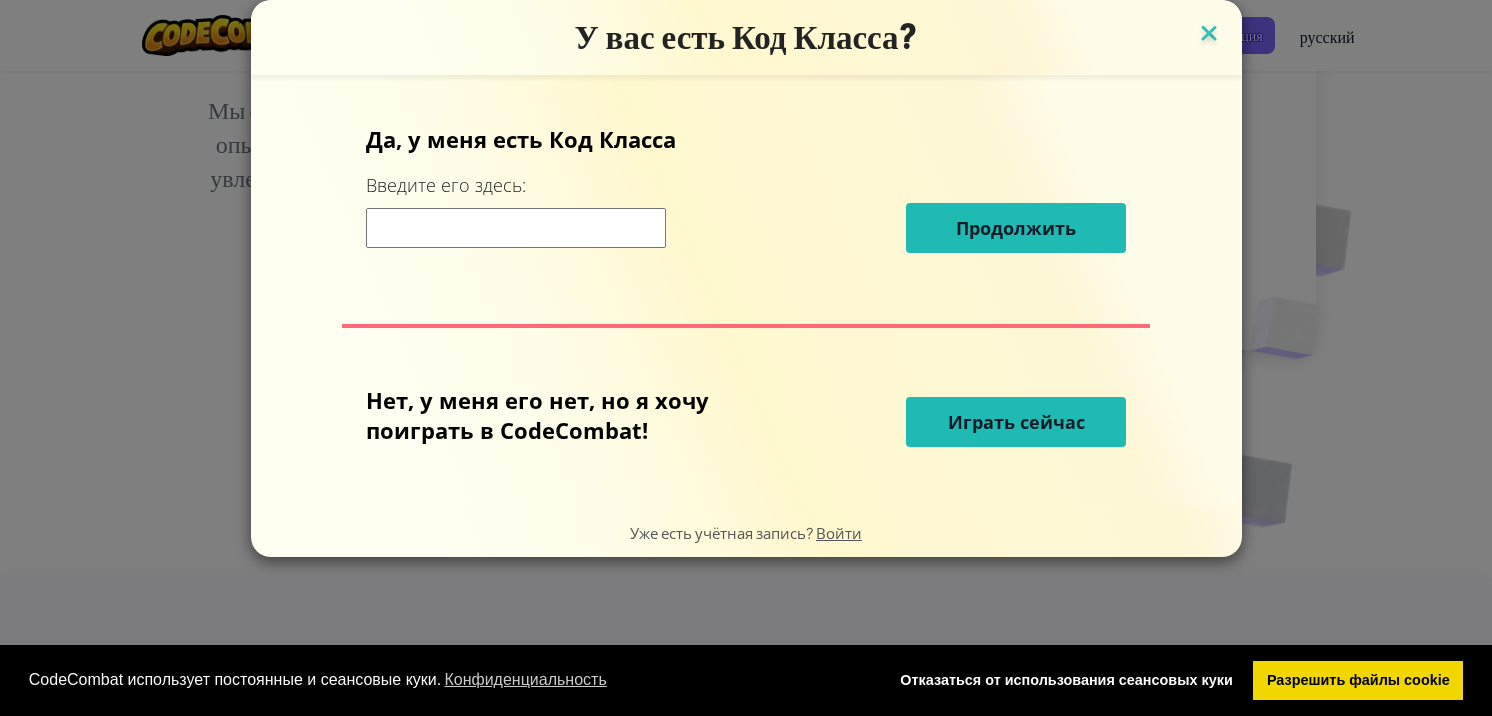 click at bounding box center (1209, 35) 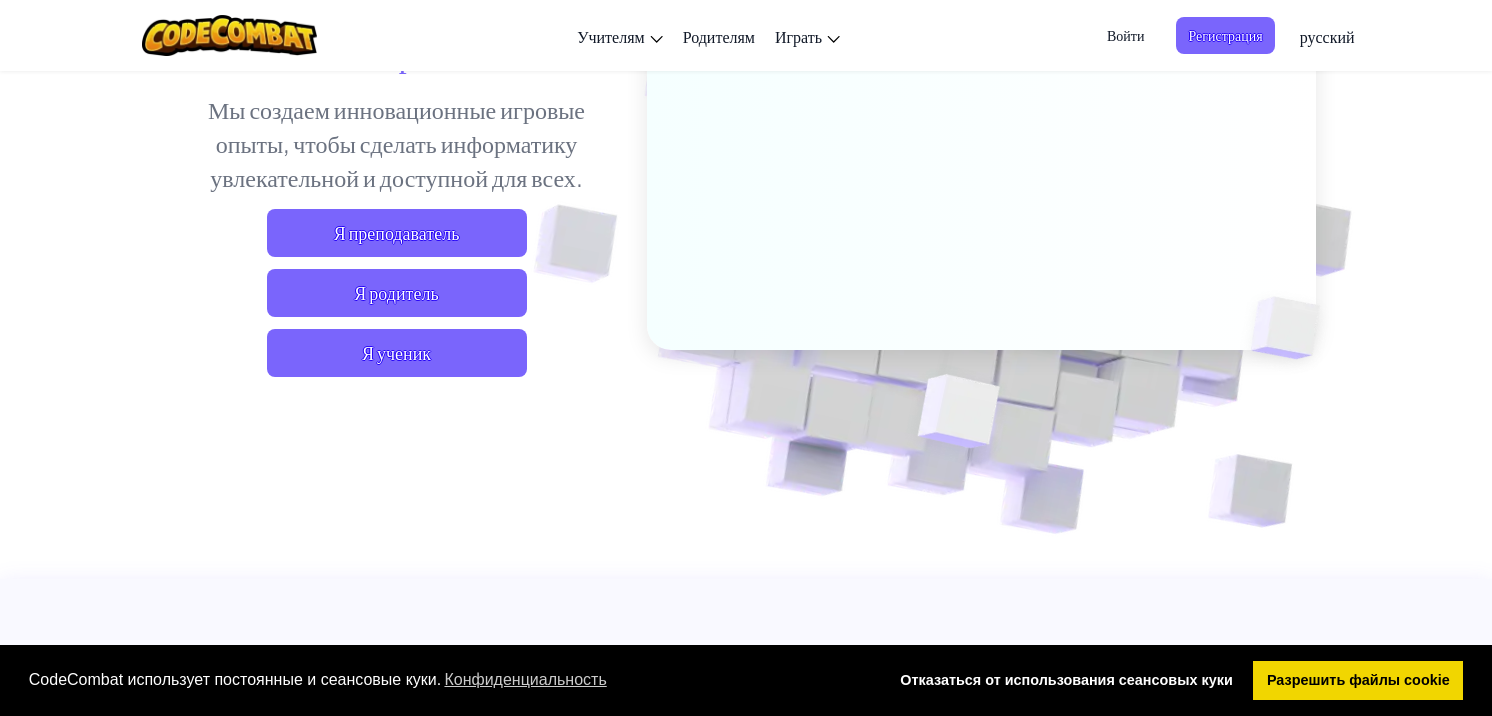 scroll, scrollTop: 0, scrollLeft: 0, axis: both 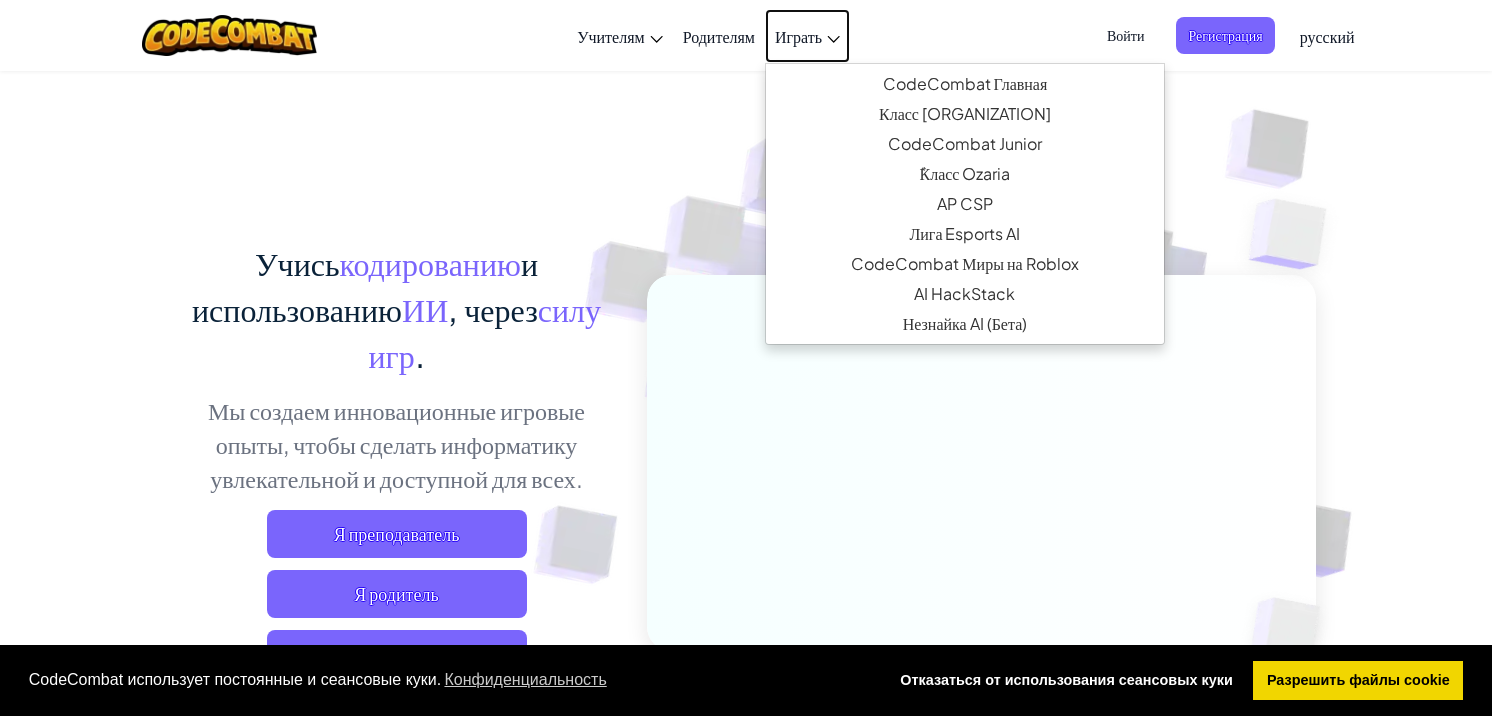 click on "Играть" at bounding box center [798, 36] 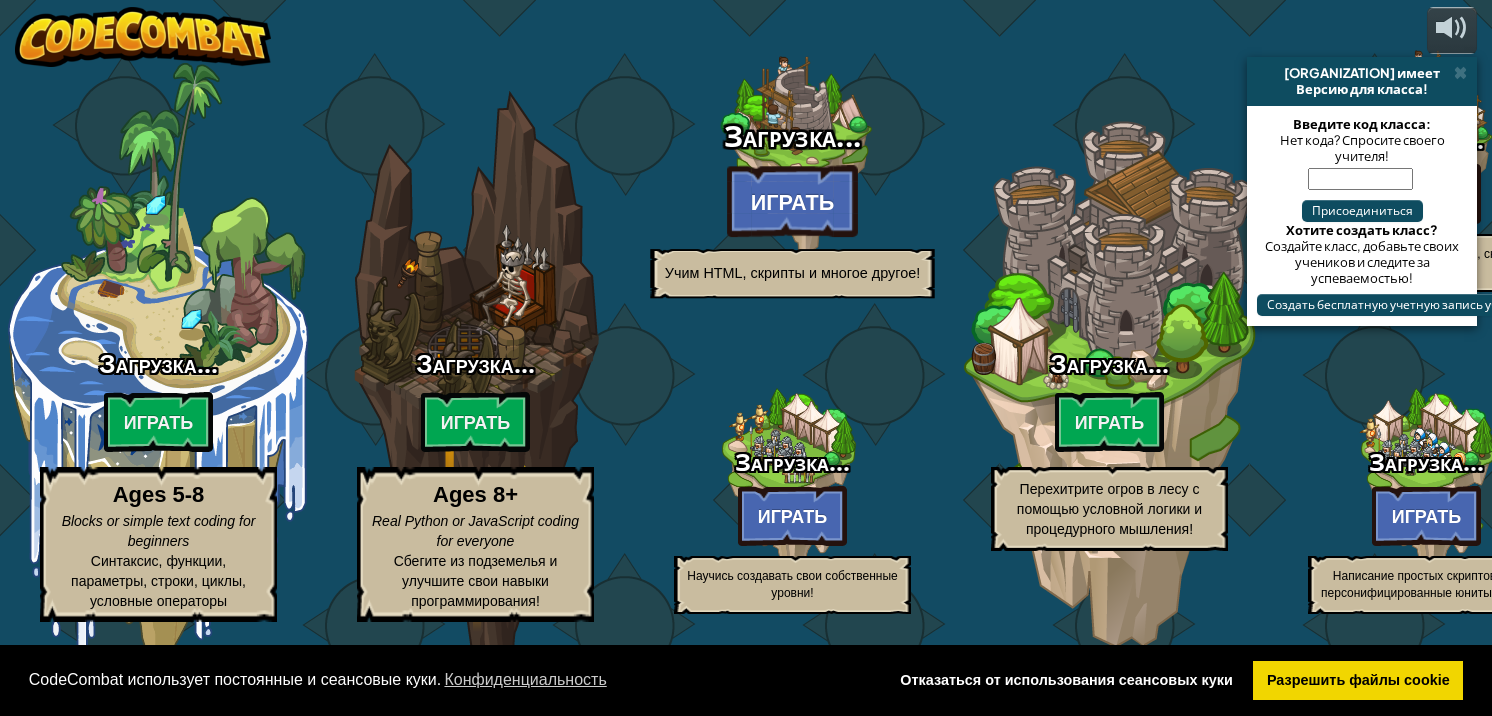 select on "ru" 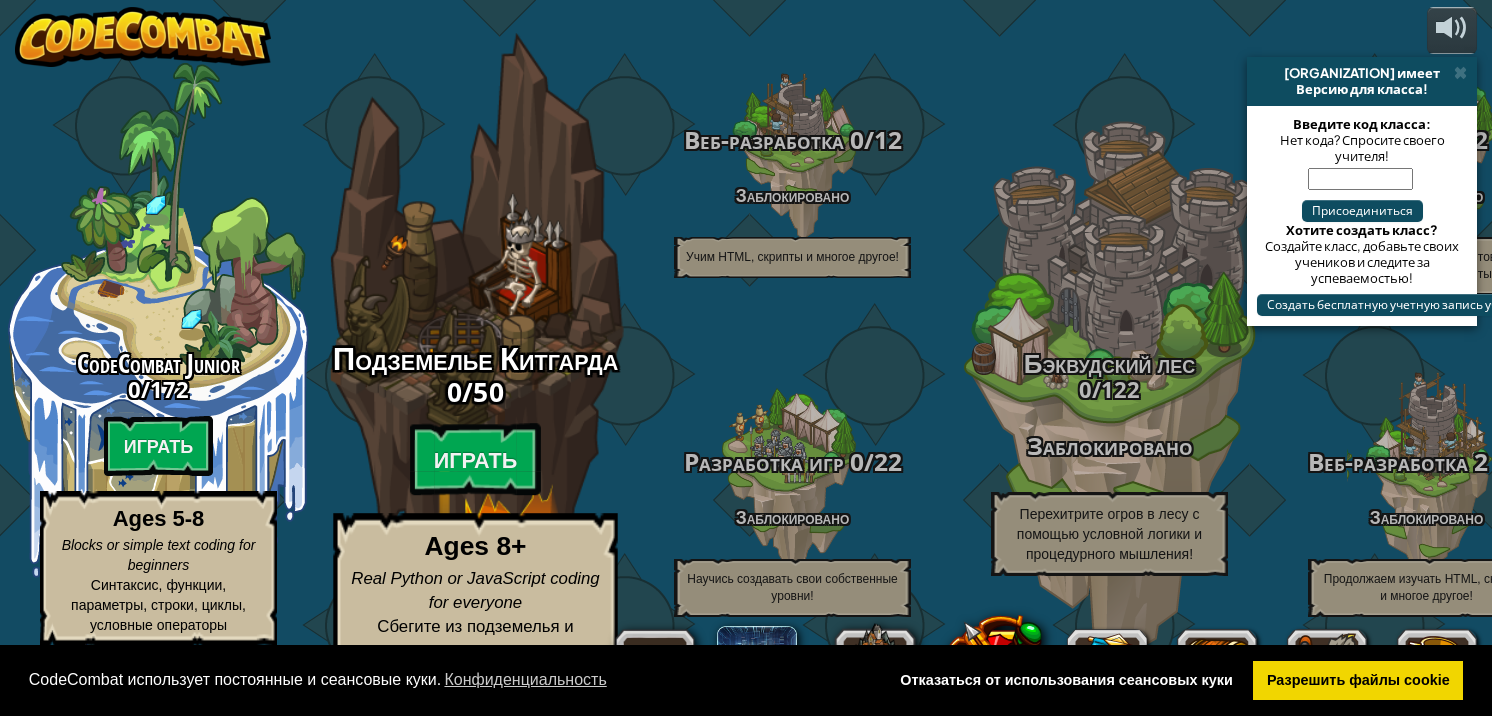 scroll, scrollTop: 1, scrollLeft: 0, axis: vertical 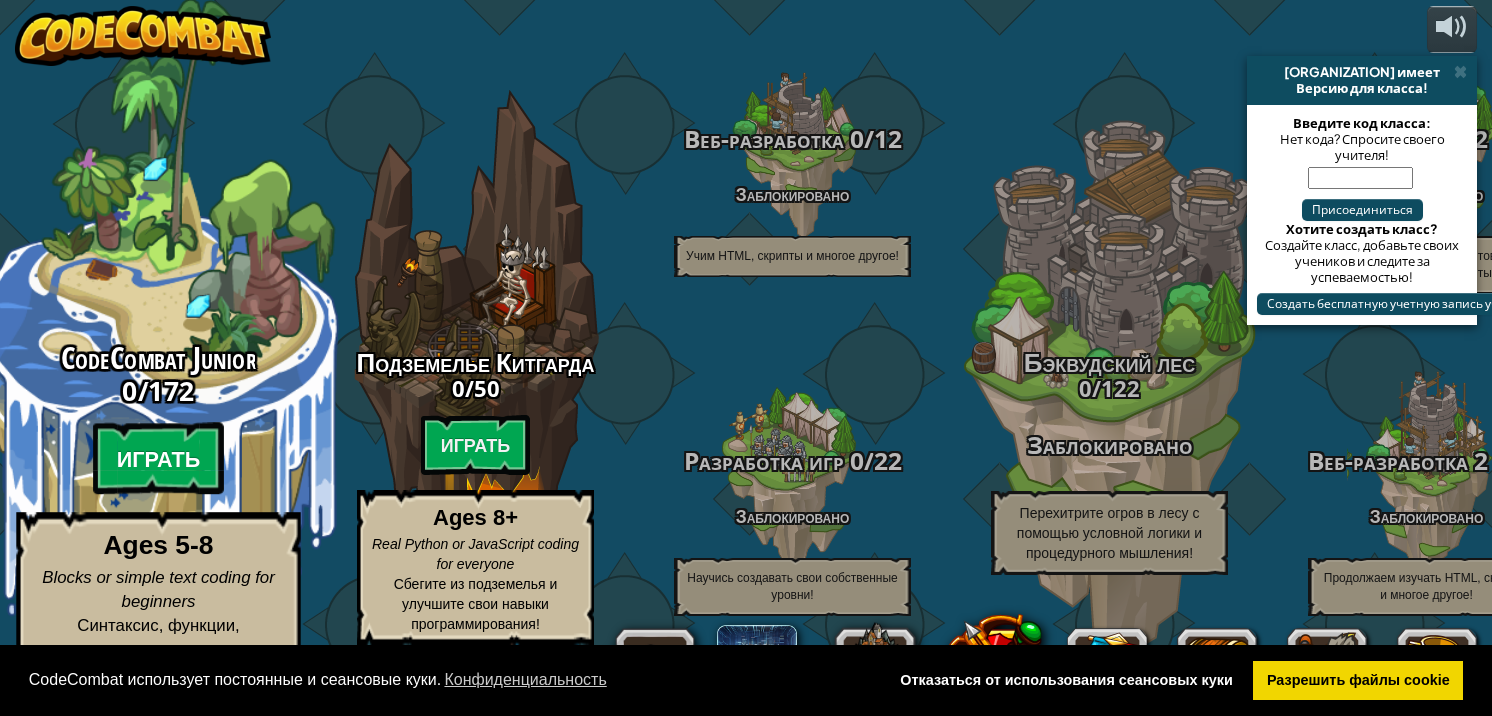 click on "Играть" at bounding box center (159, 459) 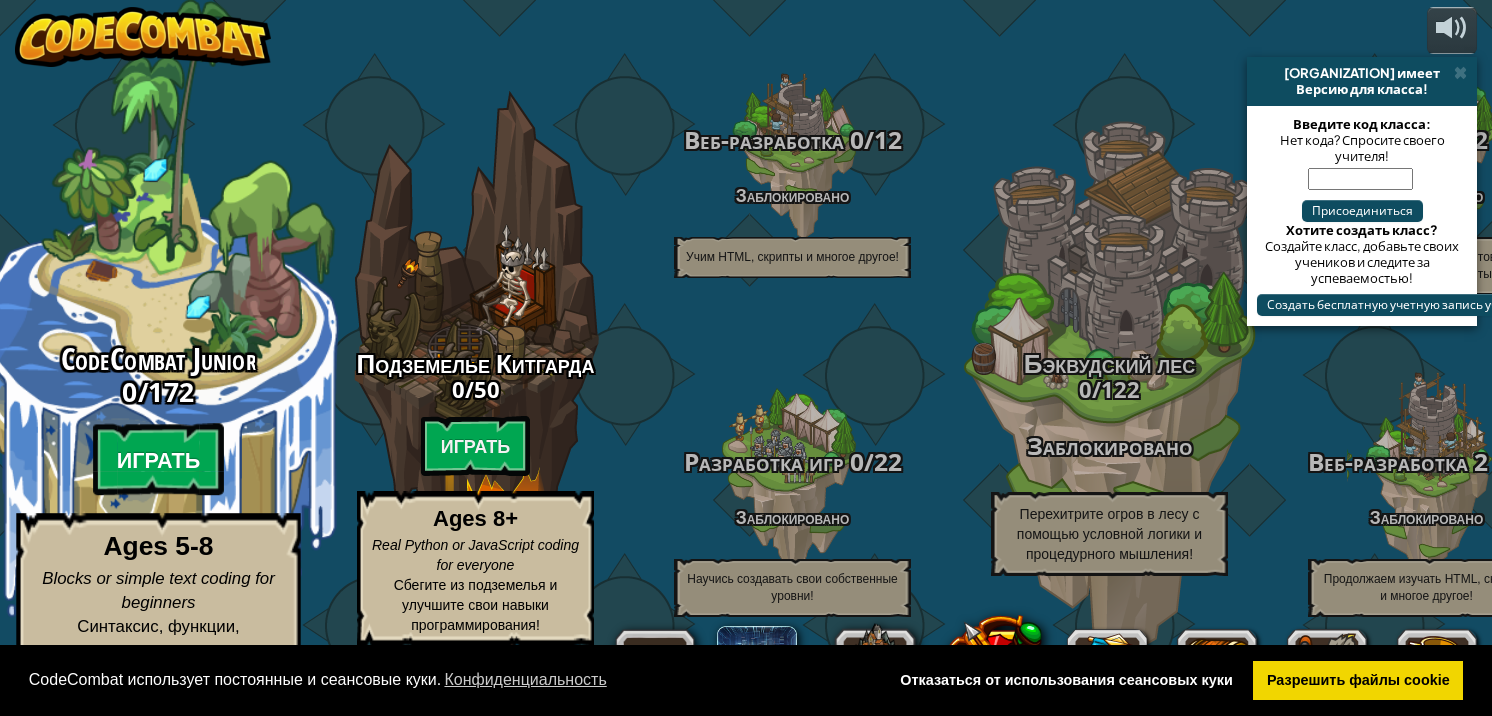 select on "ru" 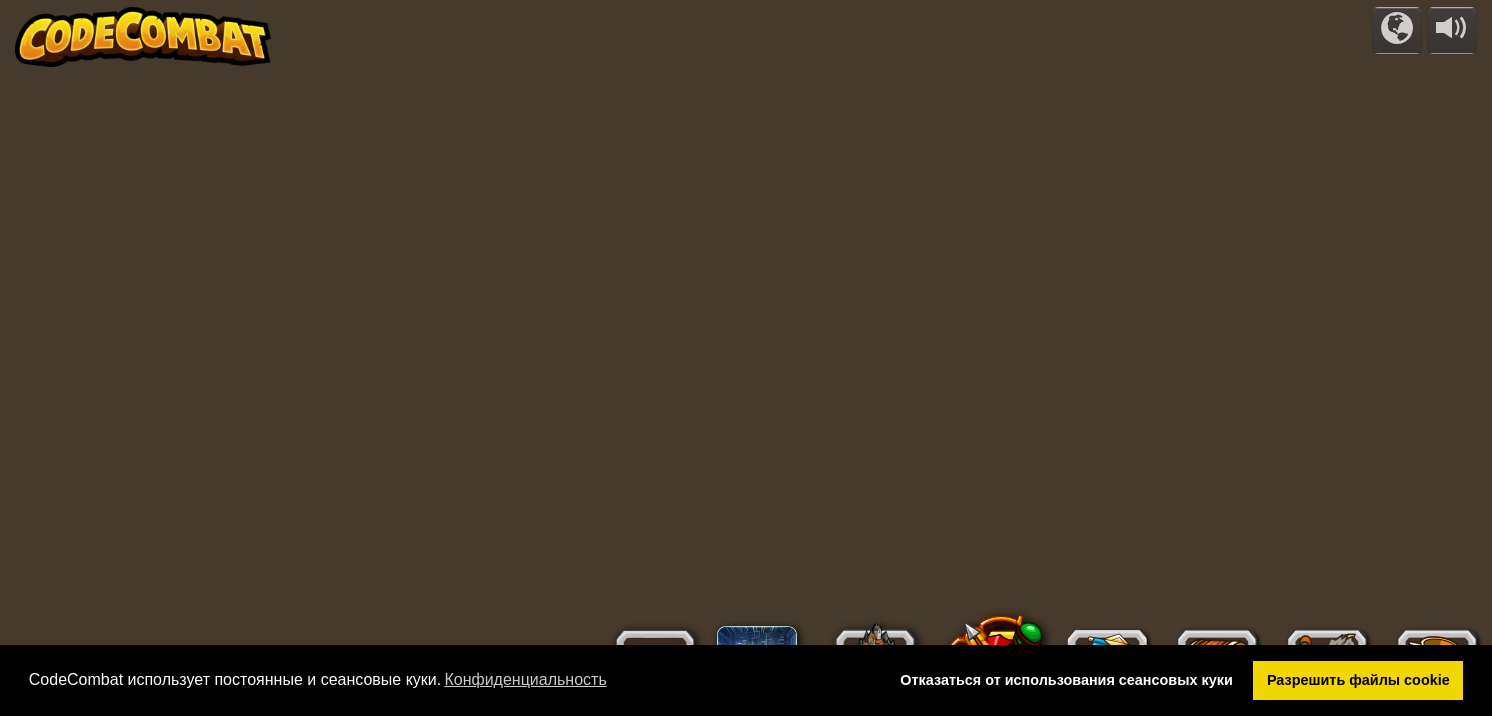 scroll, scrollTop: 1, scrollLeft: 0, axis: vertical 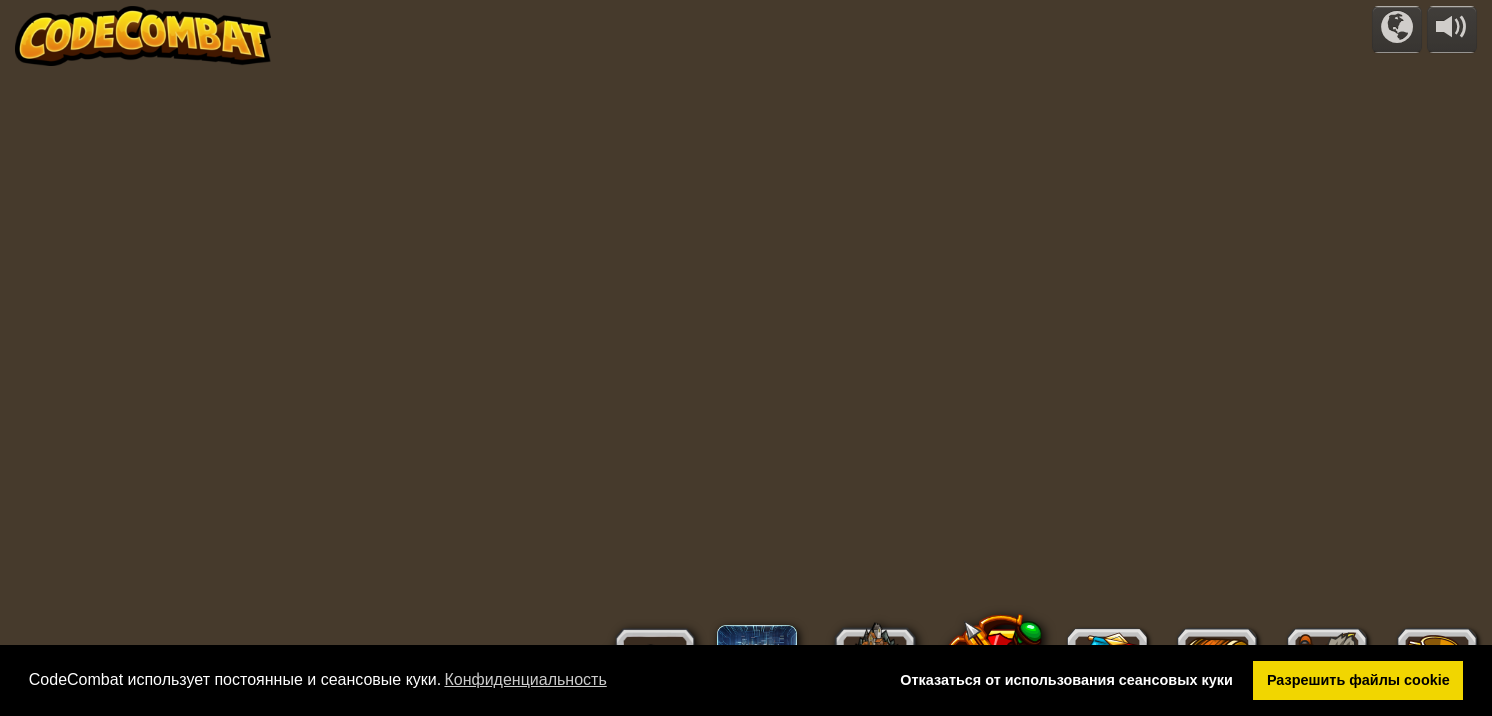select on "ru" 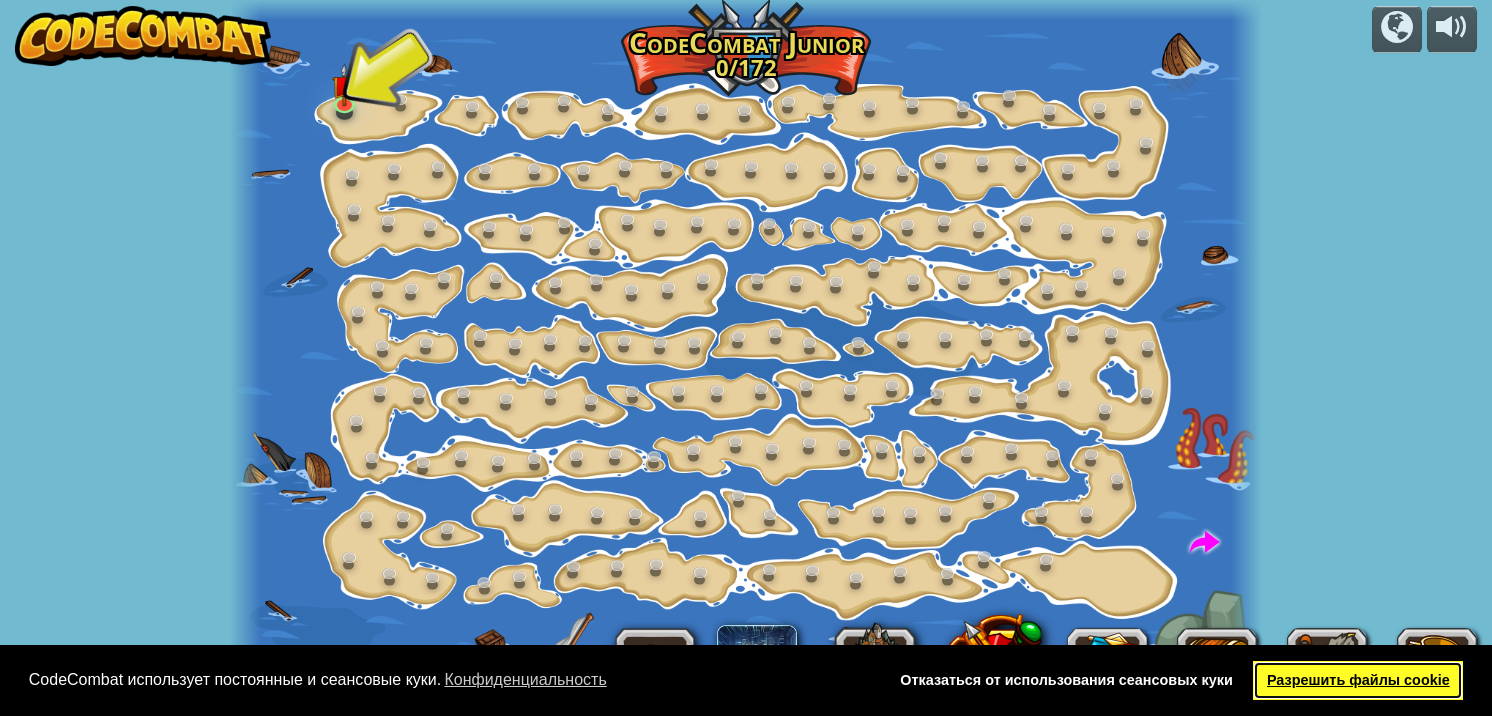 click on "Разрешить файлы cookie" at bounding box center (1358, 681) 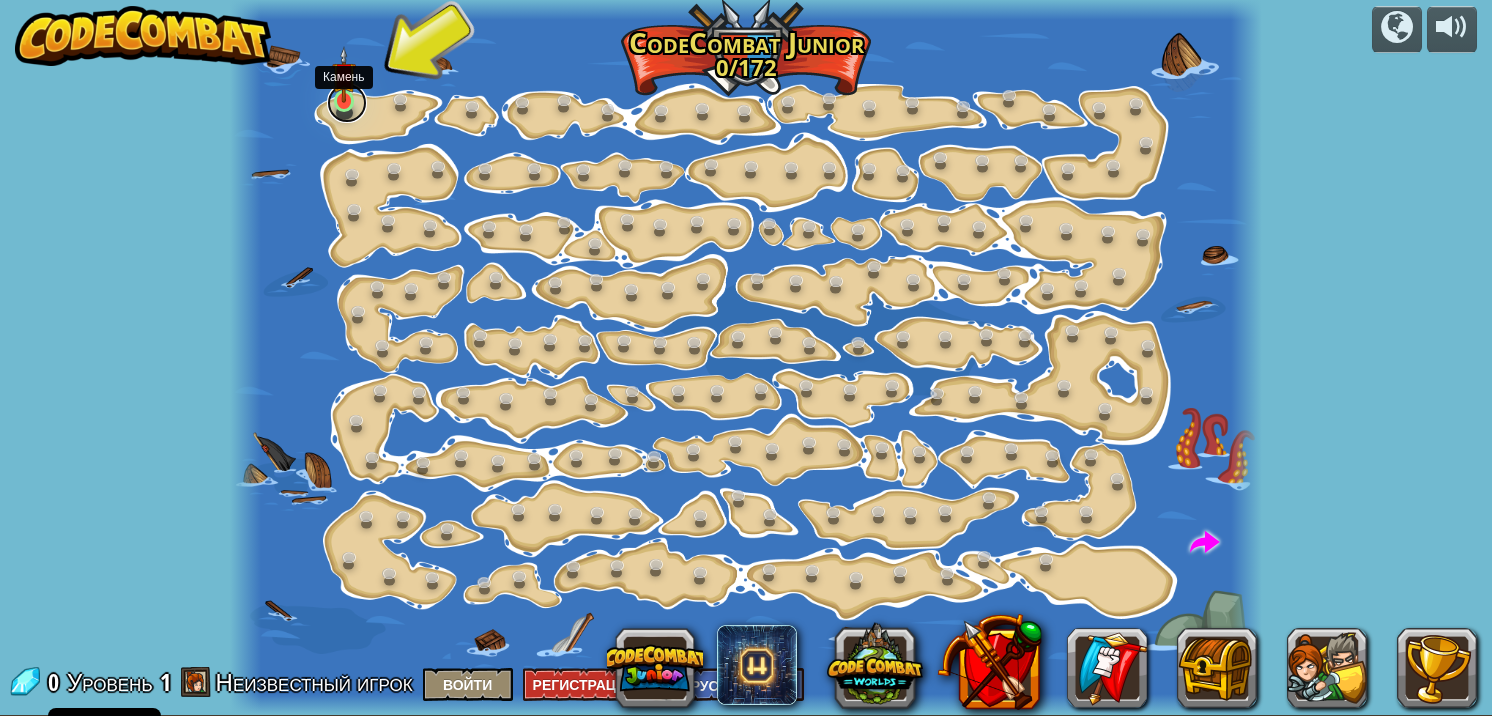 click at bounding box center [347, 103] 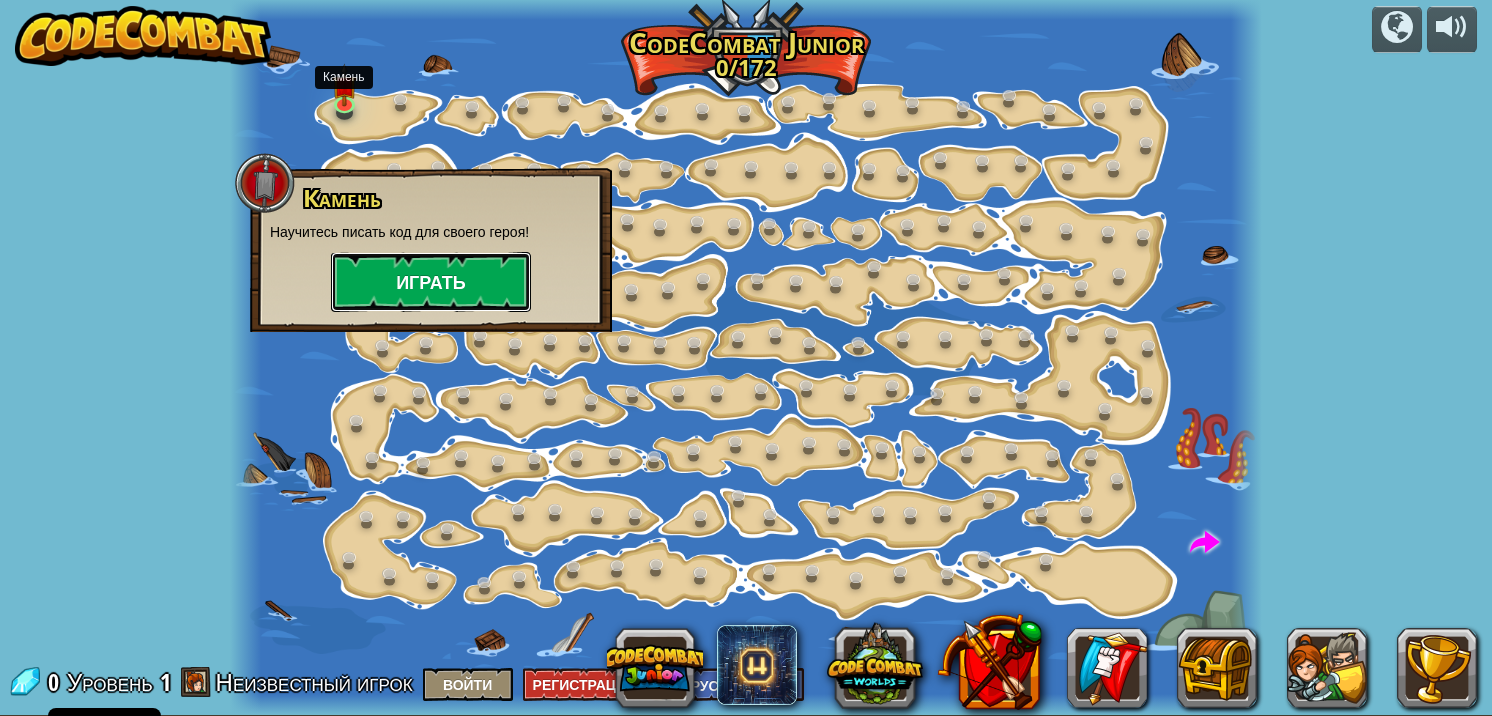 click on "Играть" at bounding box center (431, 282) 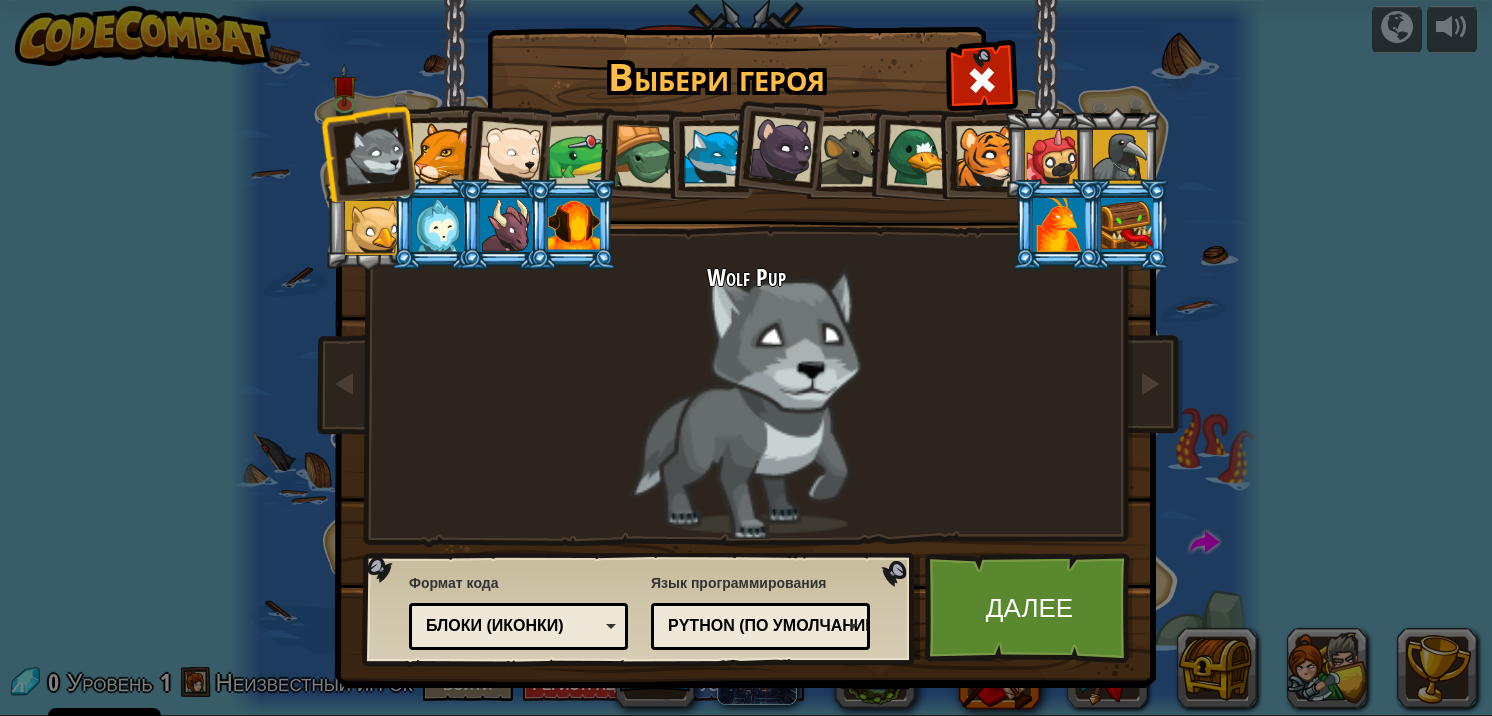 click on "Блоки (иконки)" at bounding box center [518, 626] 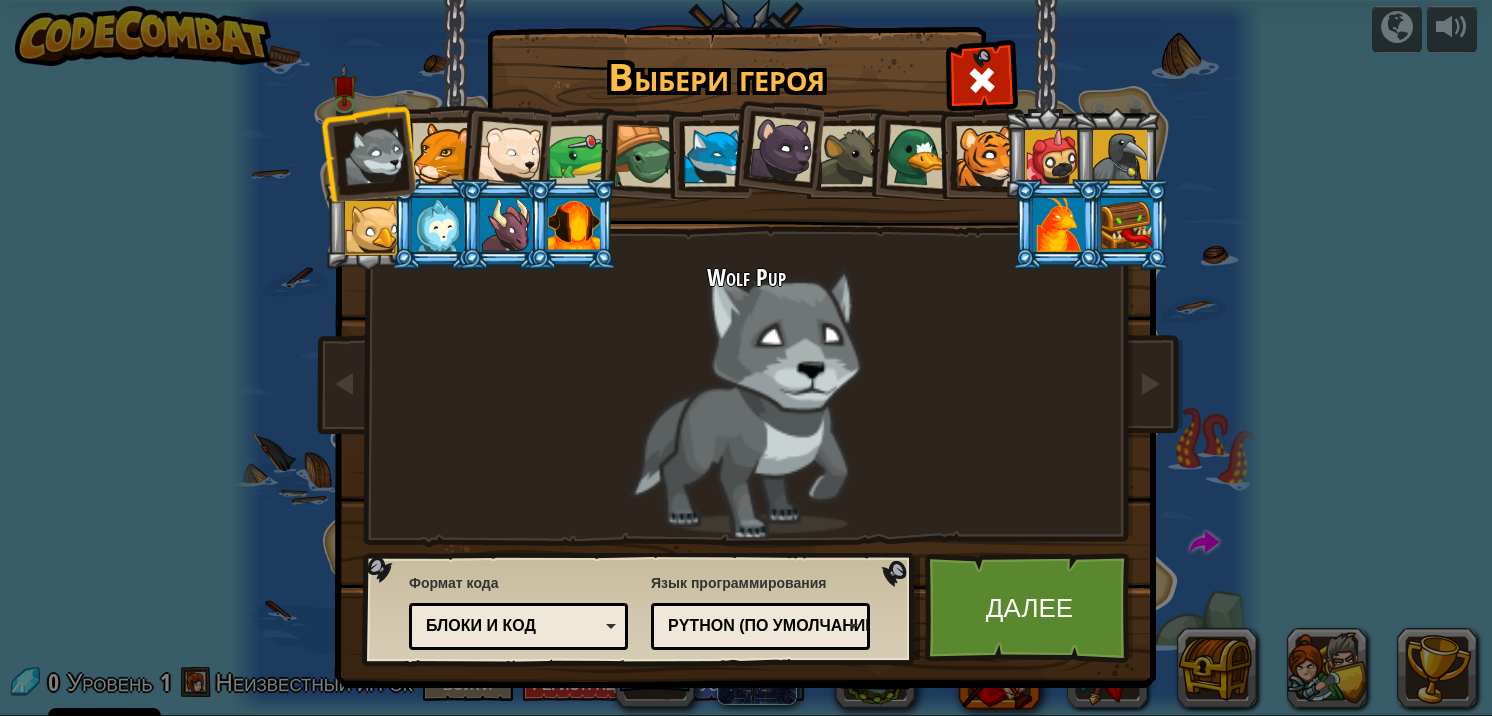 click at bounding box center (506, 225) 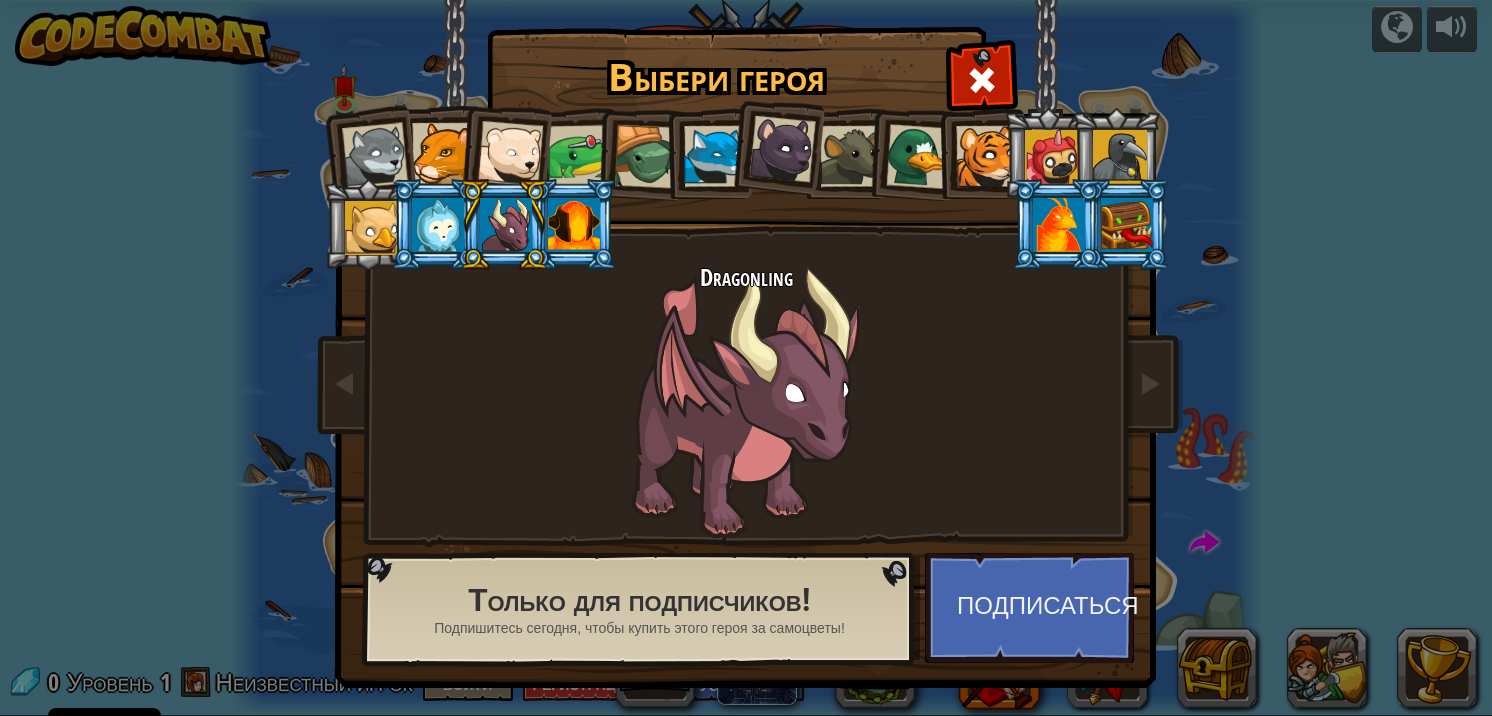 click at bounding box center (510, 154) 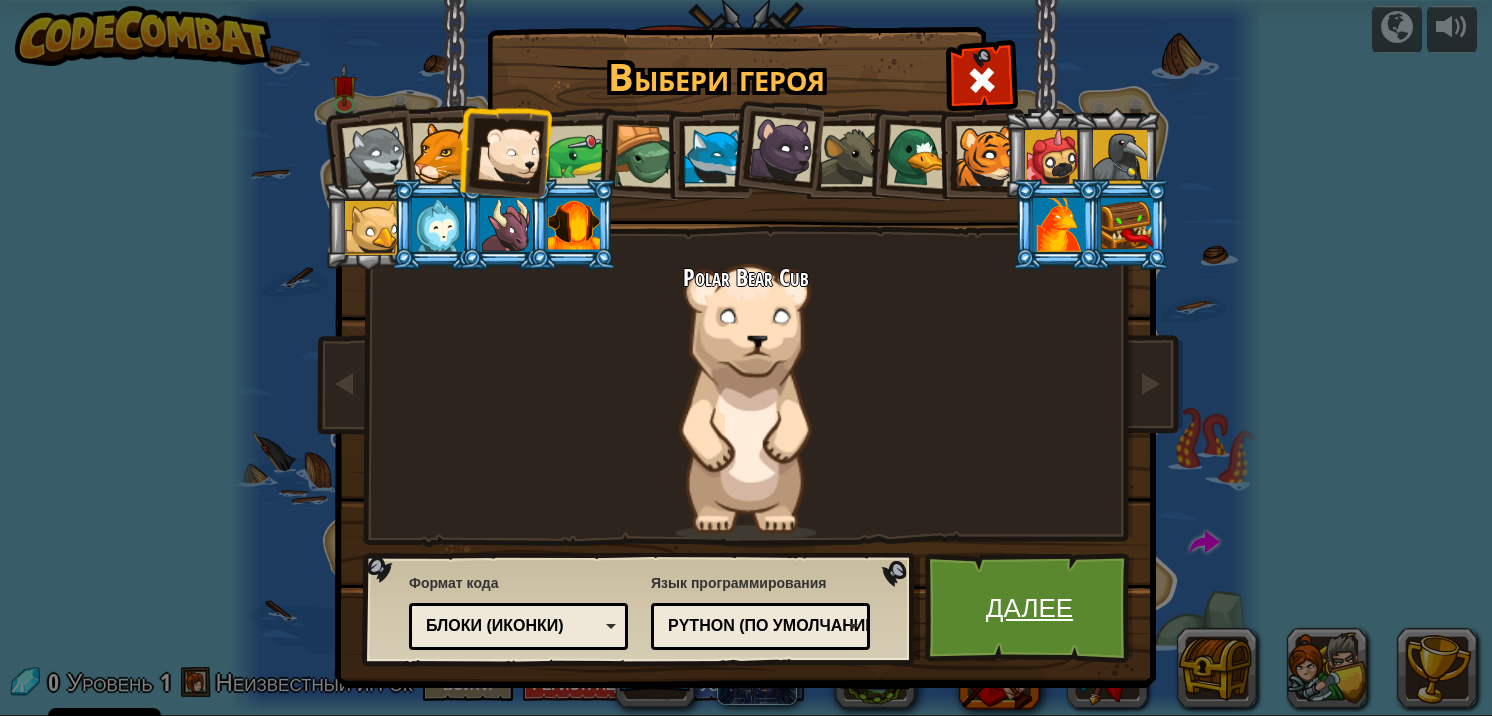 click on "Далее" at bounding box center [1029, 608] 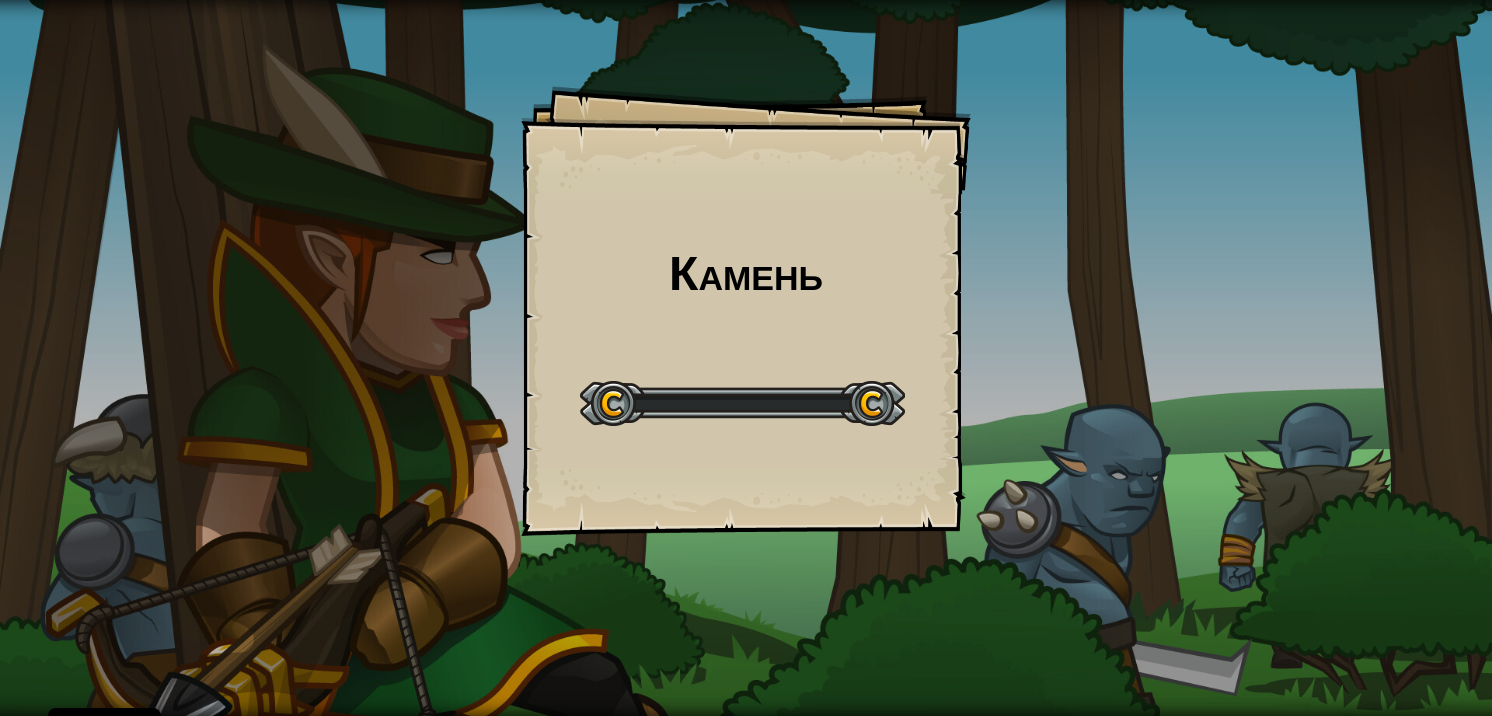 scroll, scrollTop: 0, scrollLeft: 0, axis: both 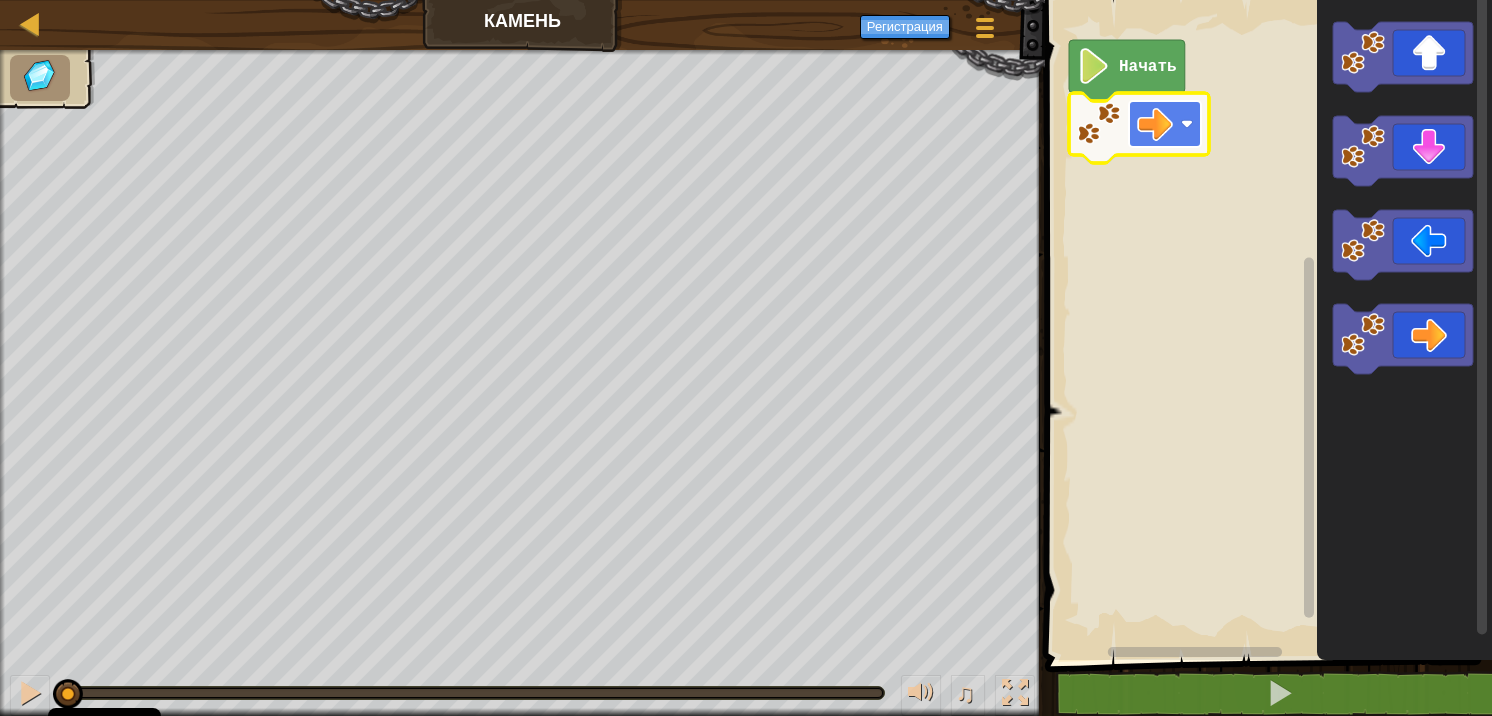 click 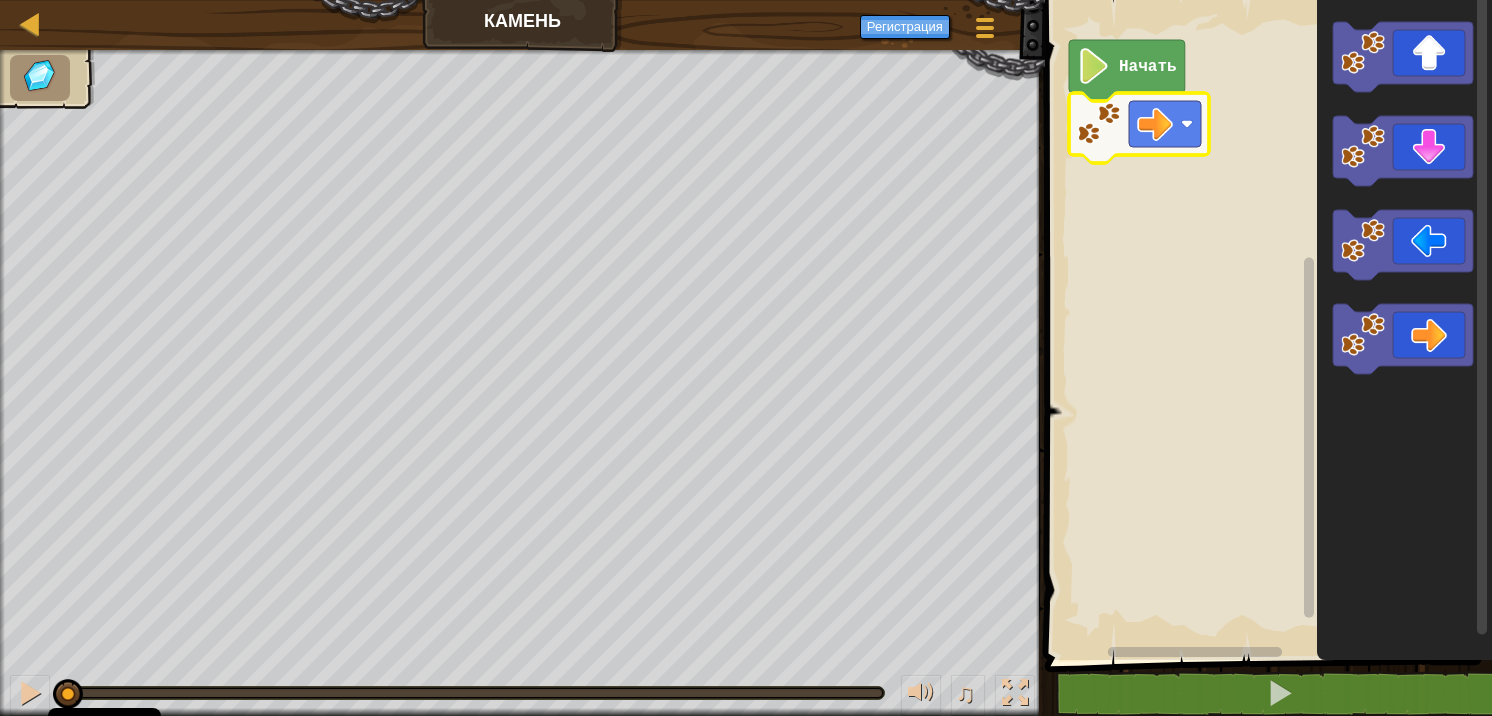 click 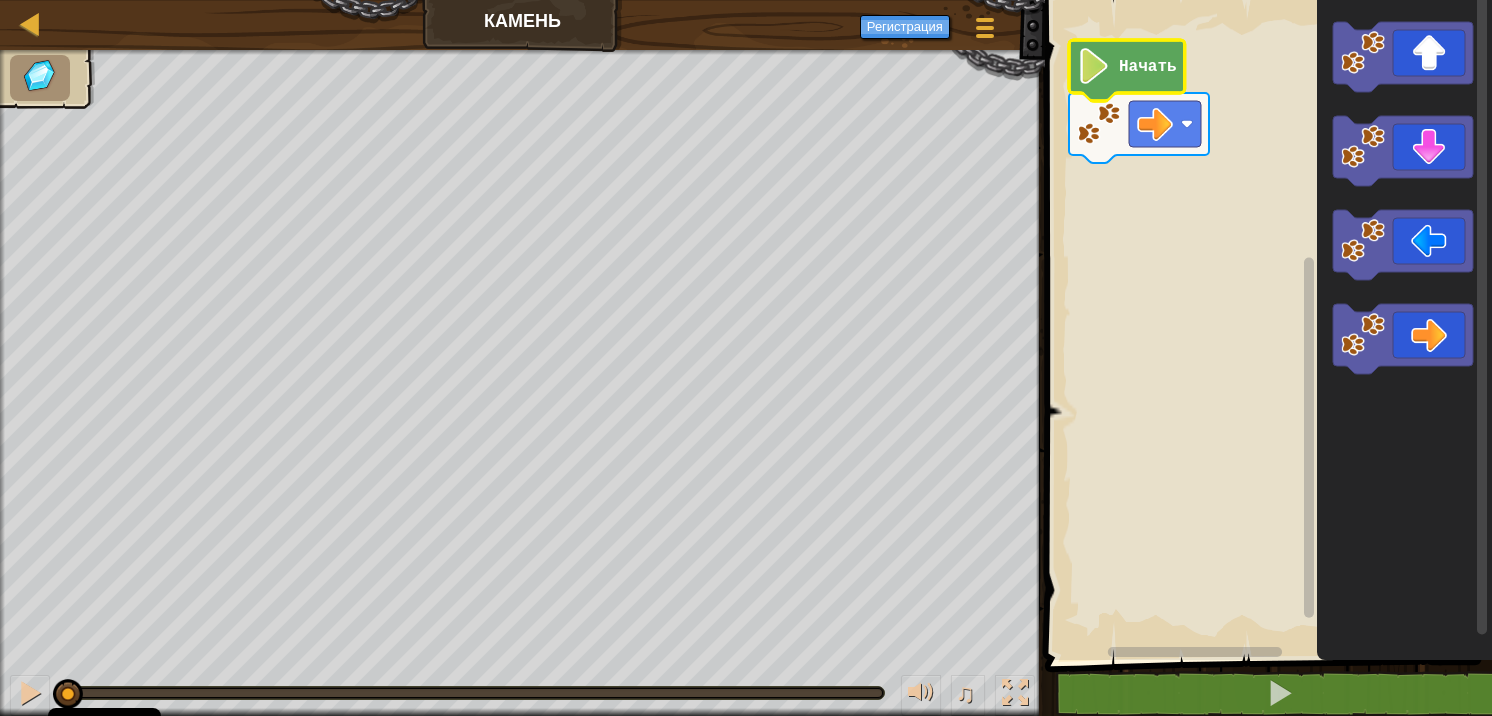 click 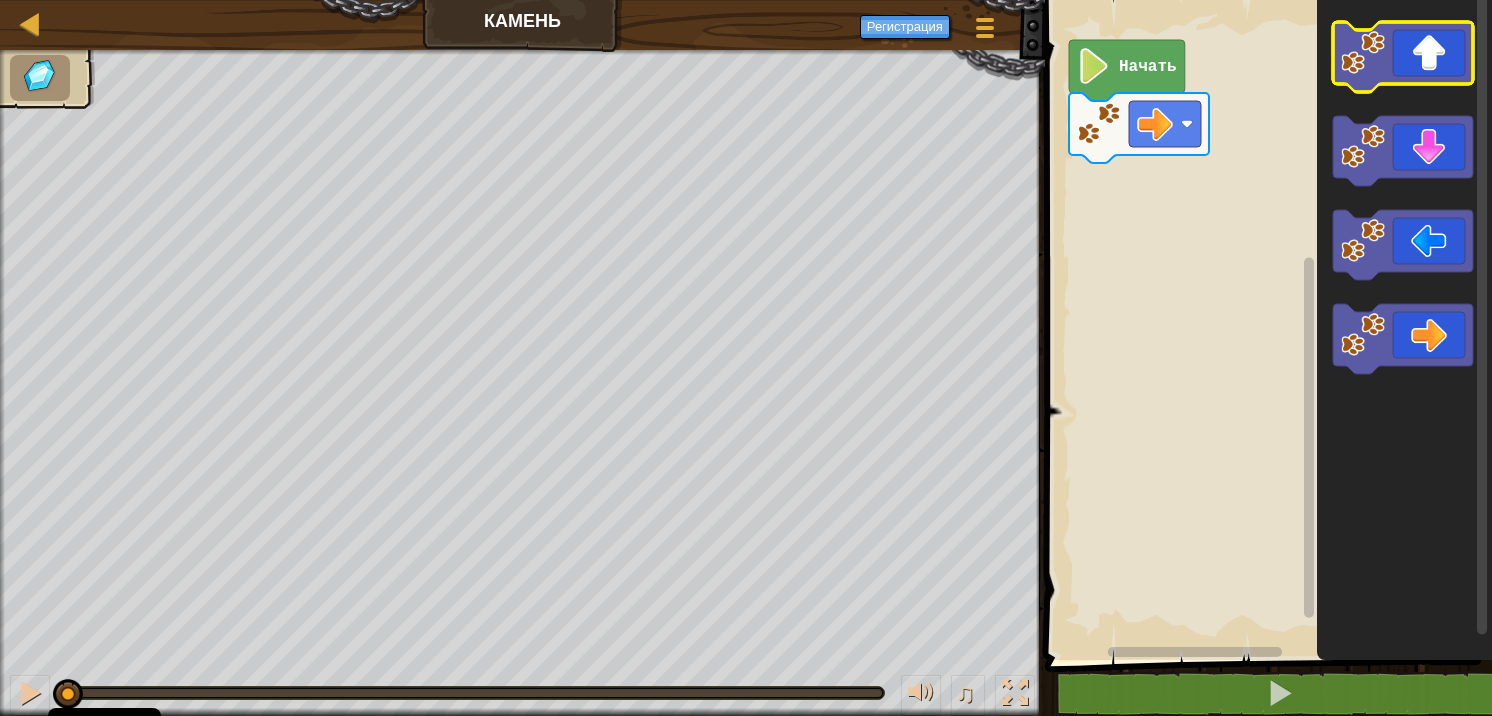 click 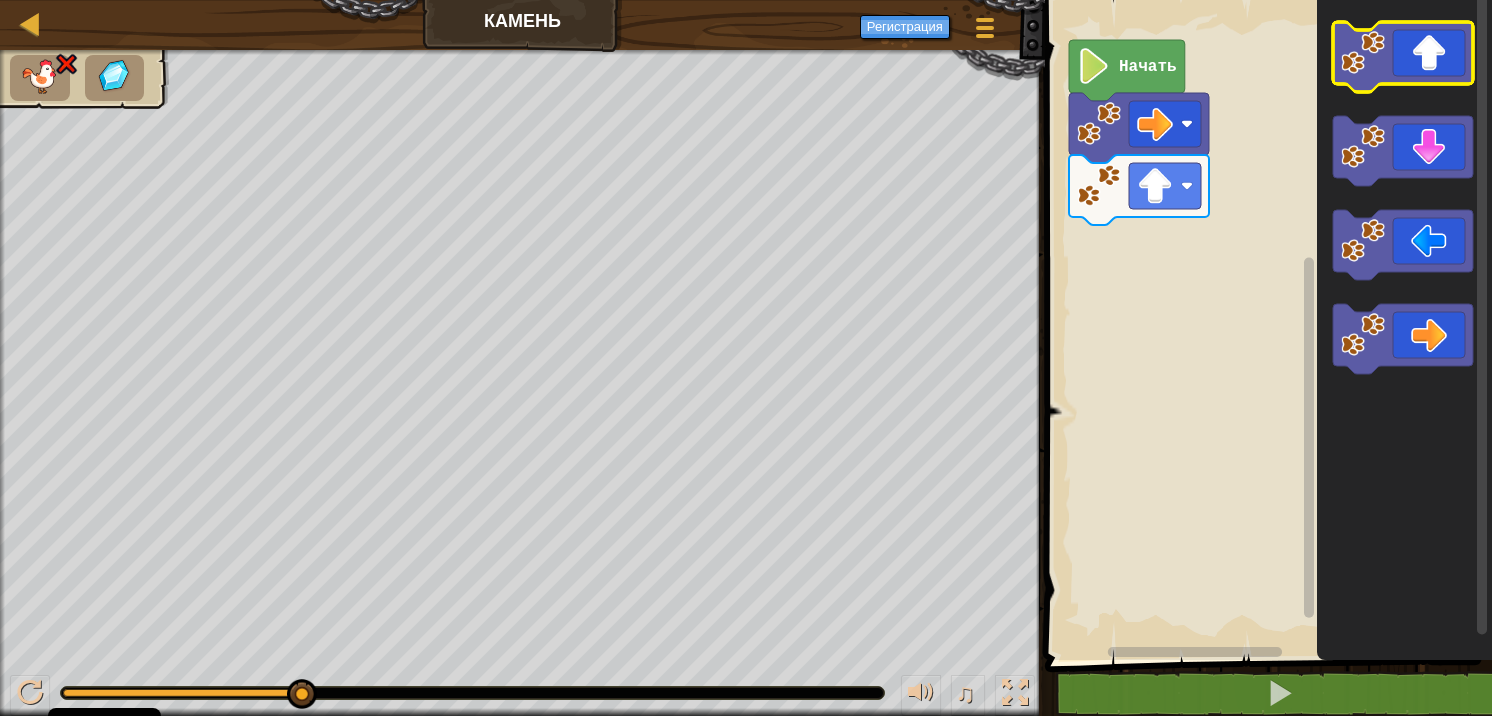 click 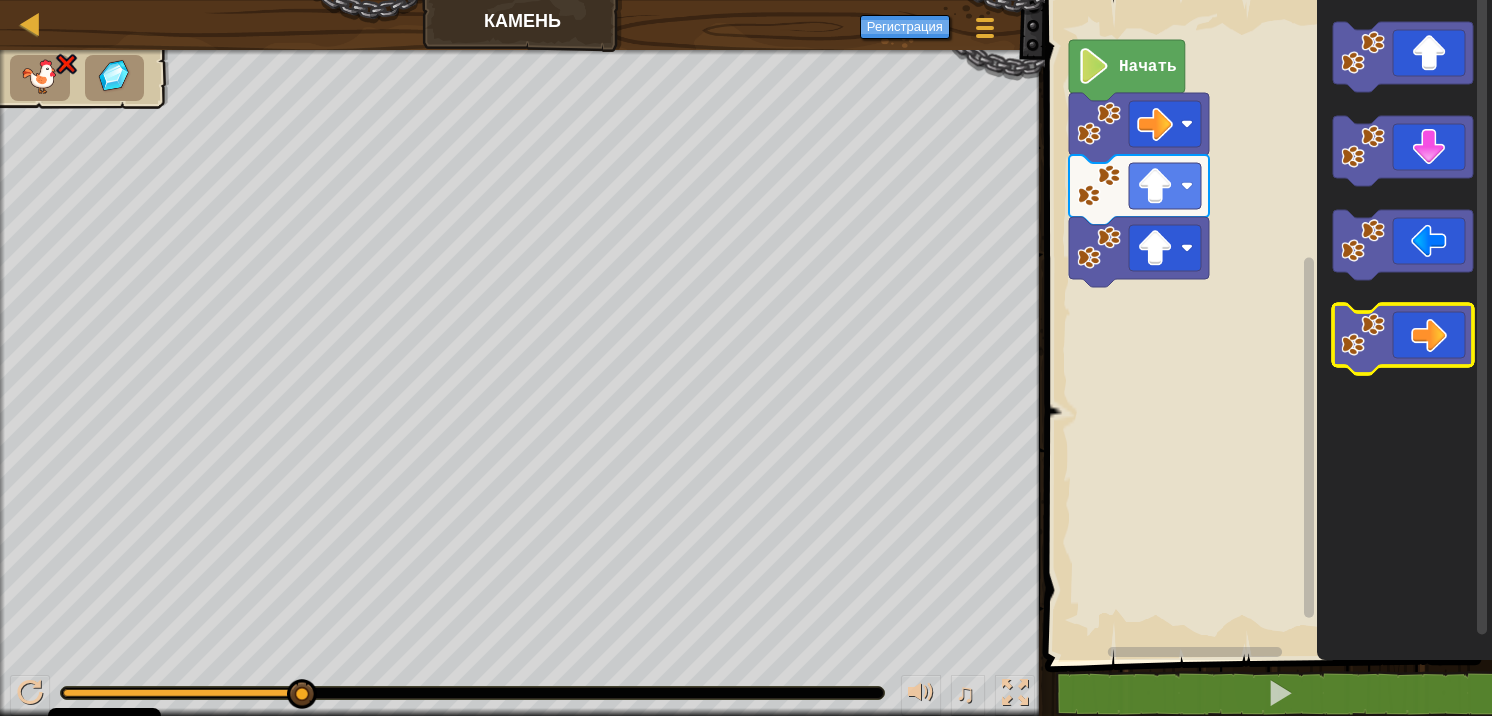 click 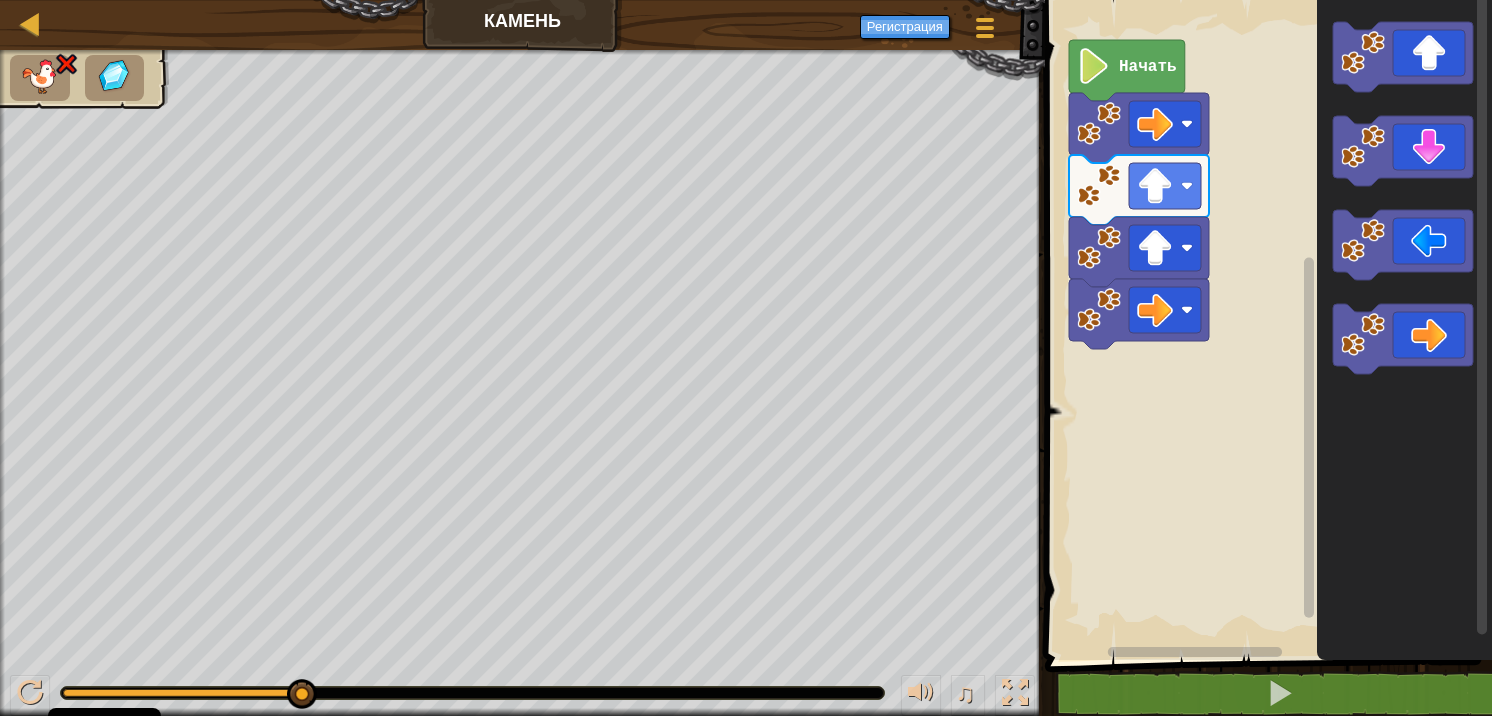 click 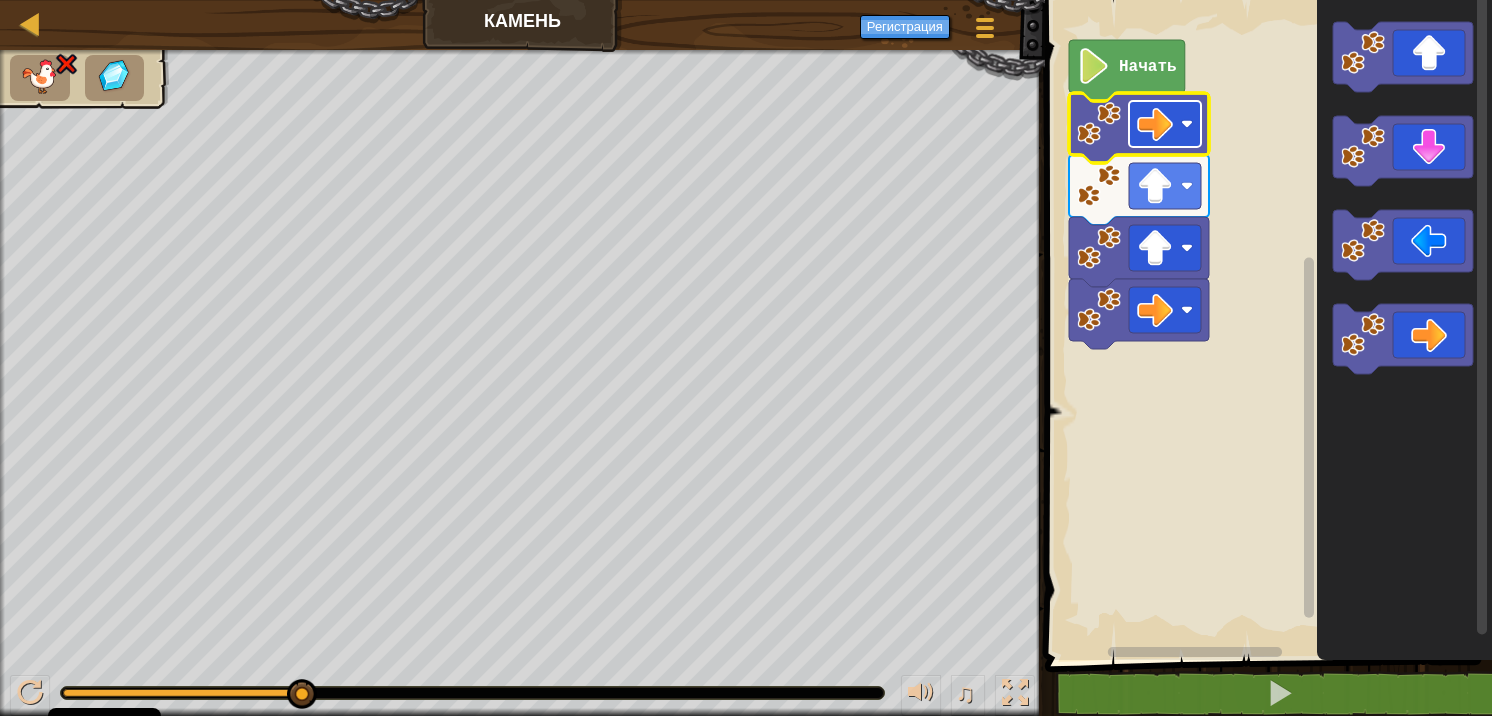 click 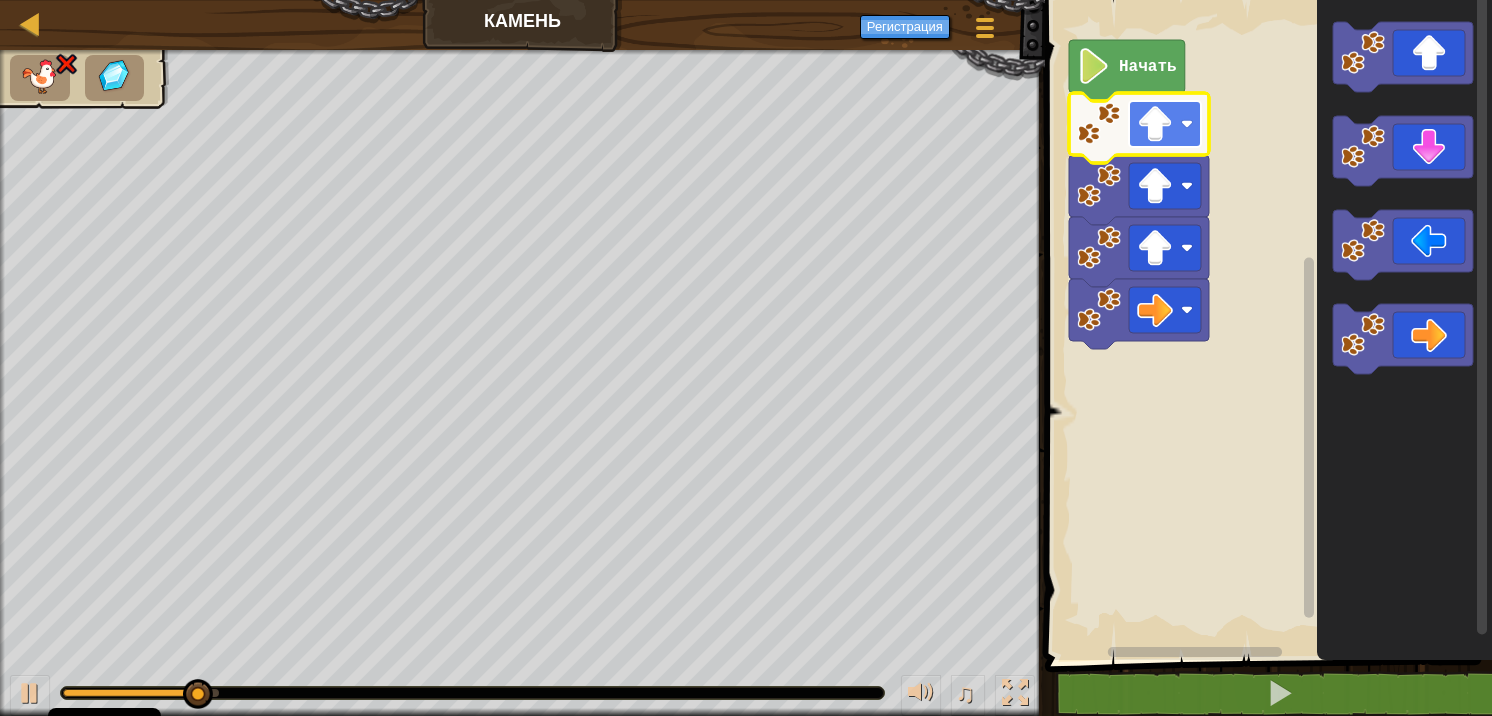 click 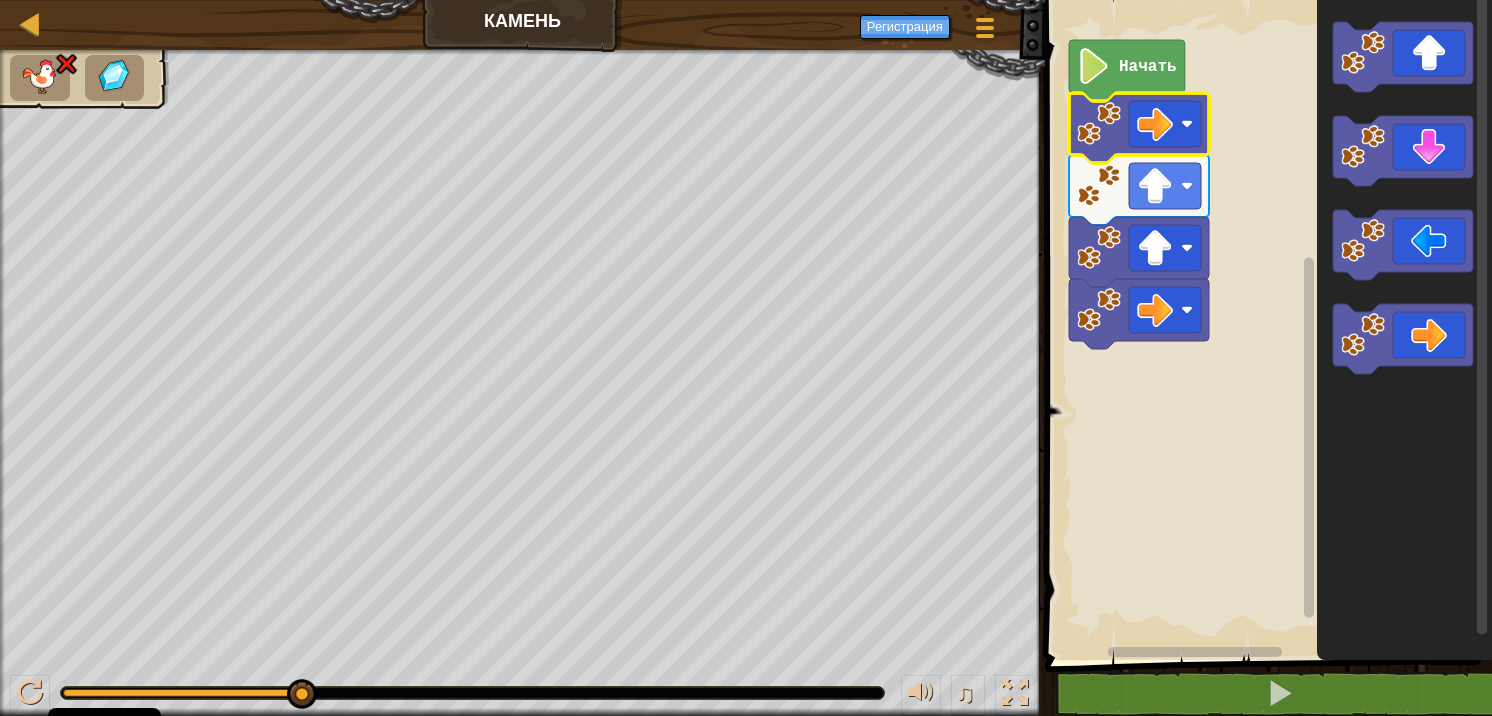 click 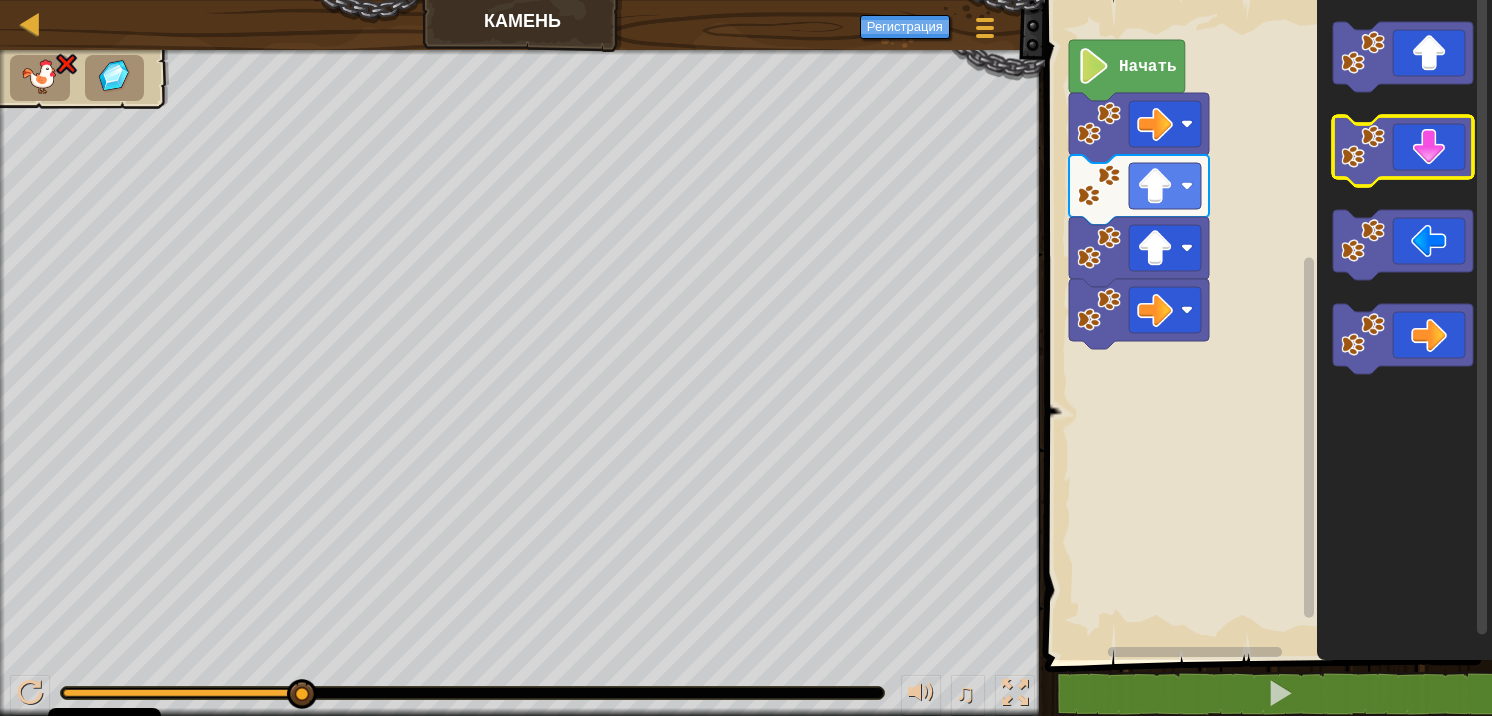 click 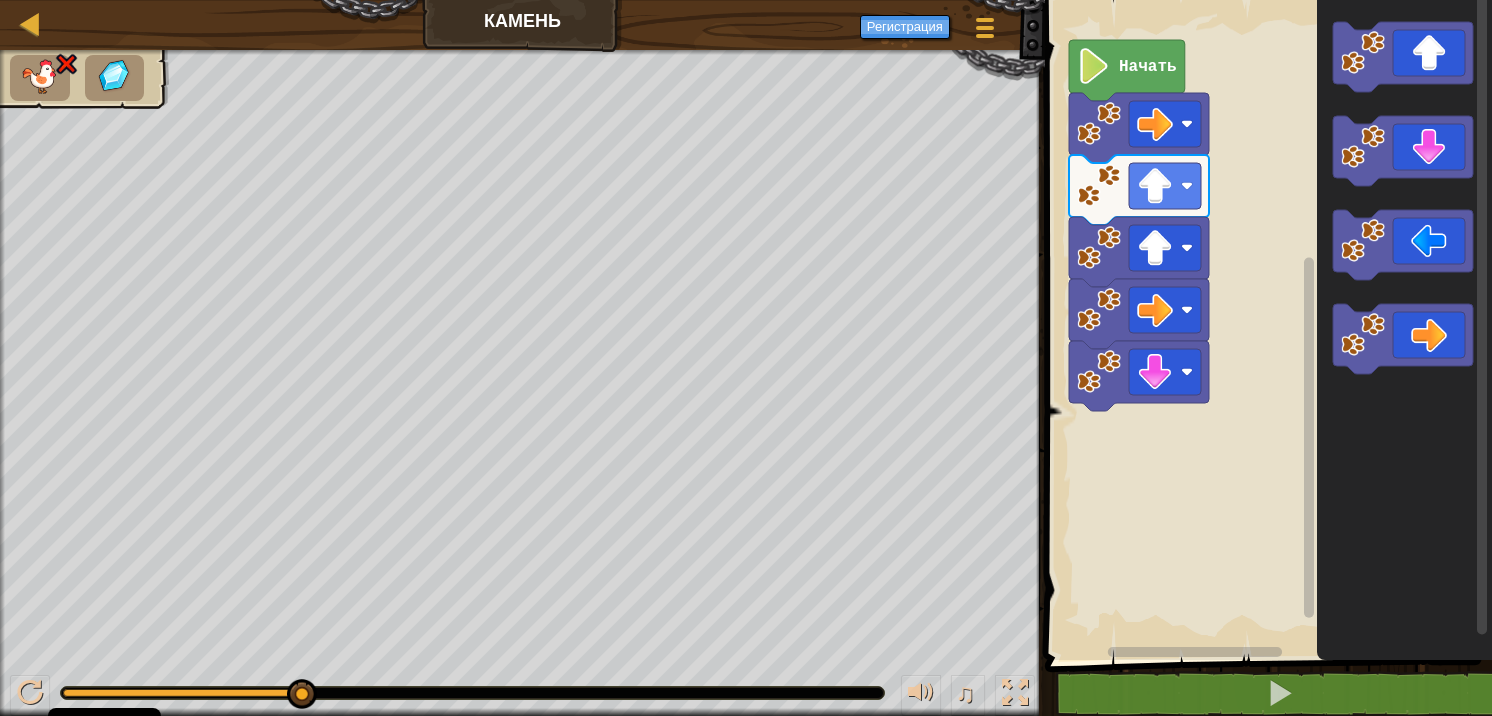 click 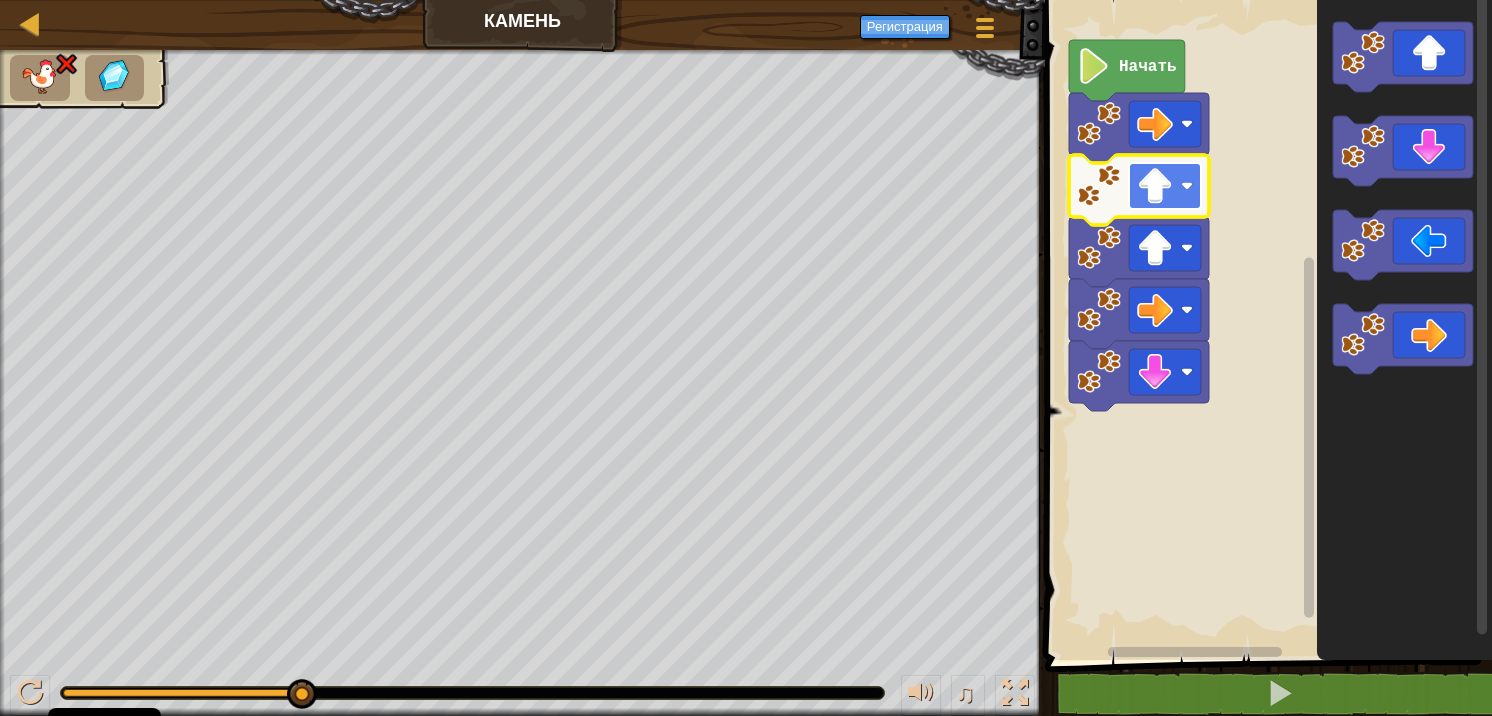 click 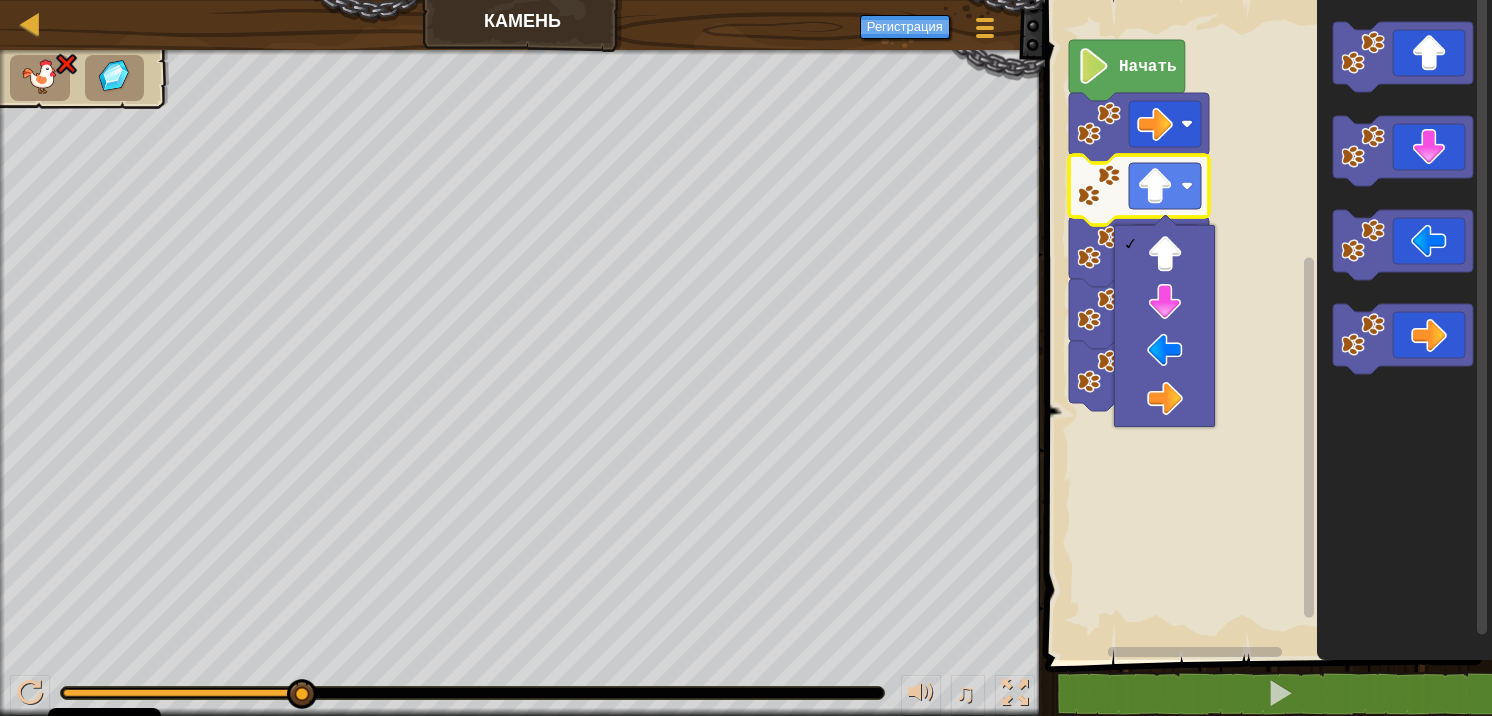 click 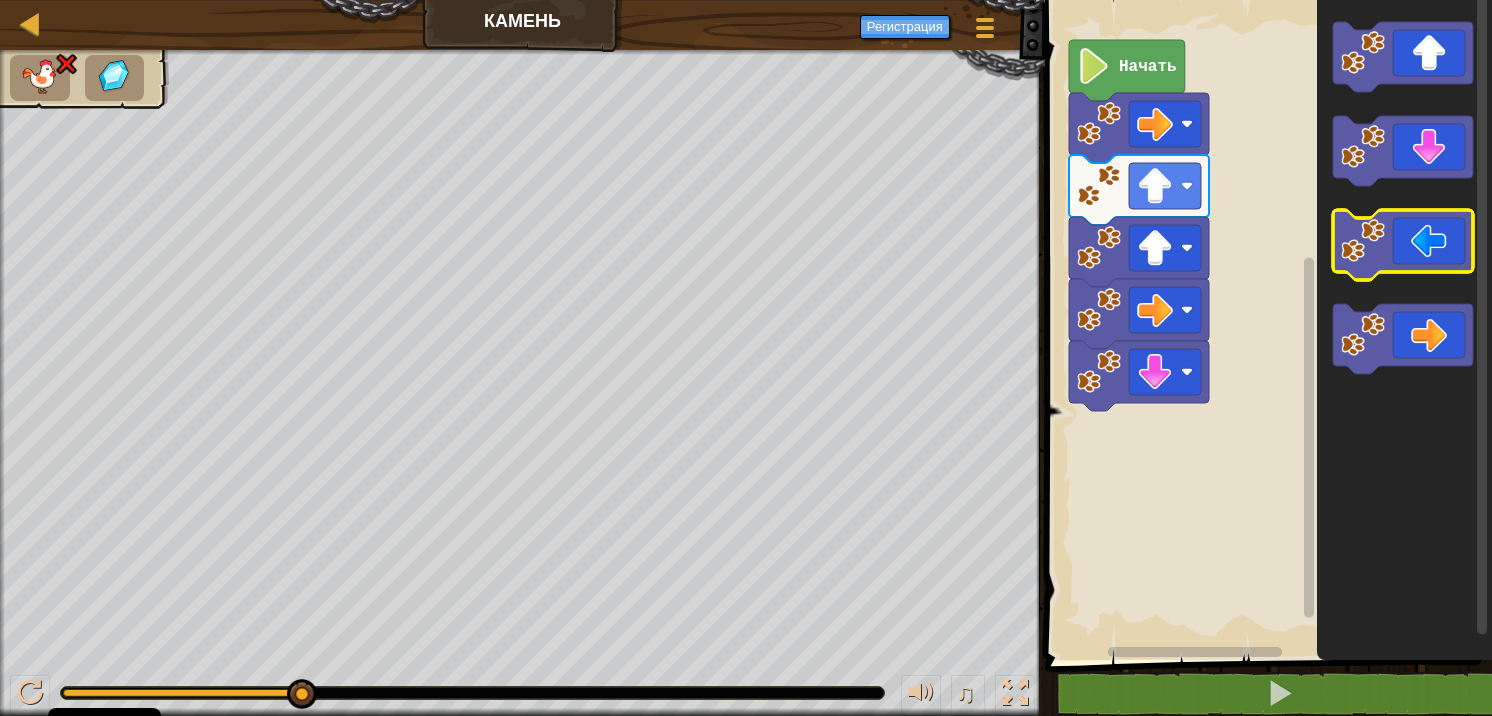 click 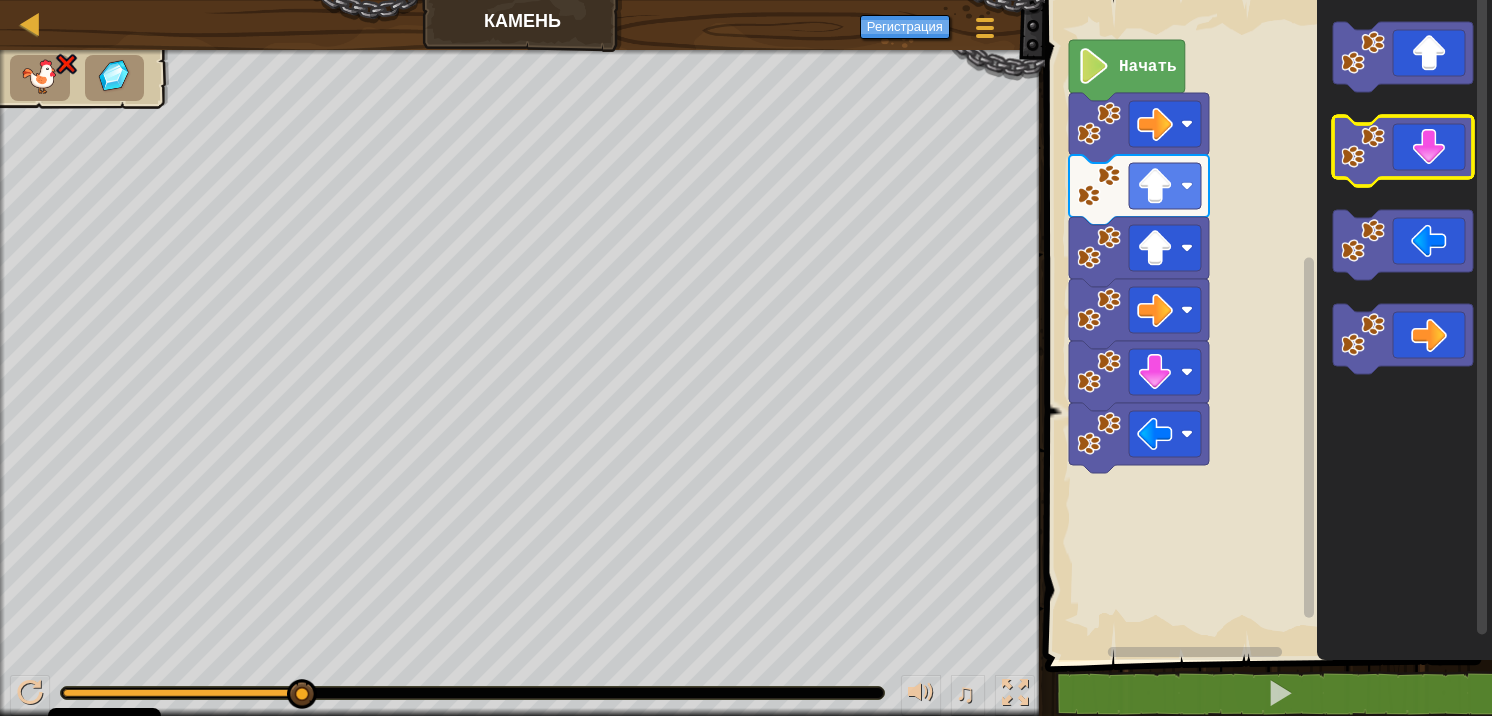 click 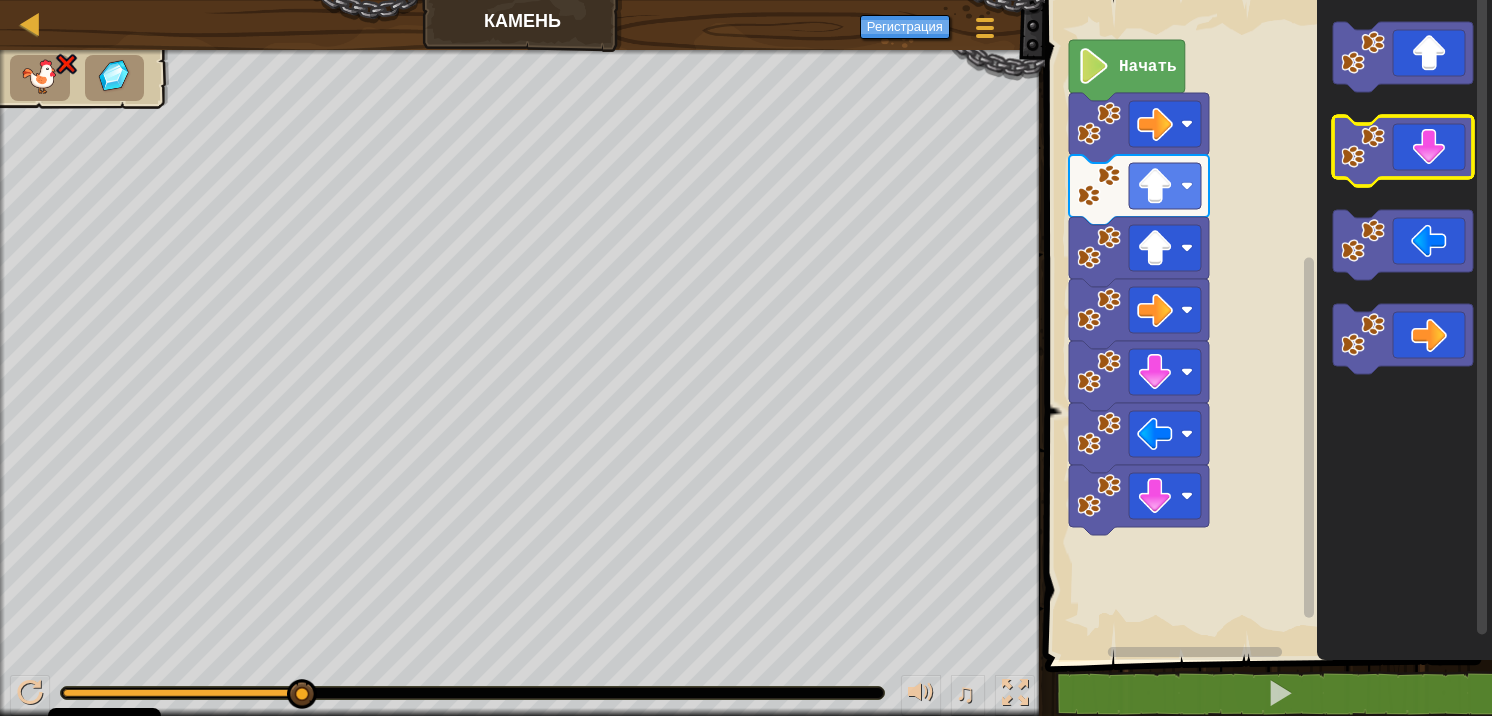 click 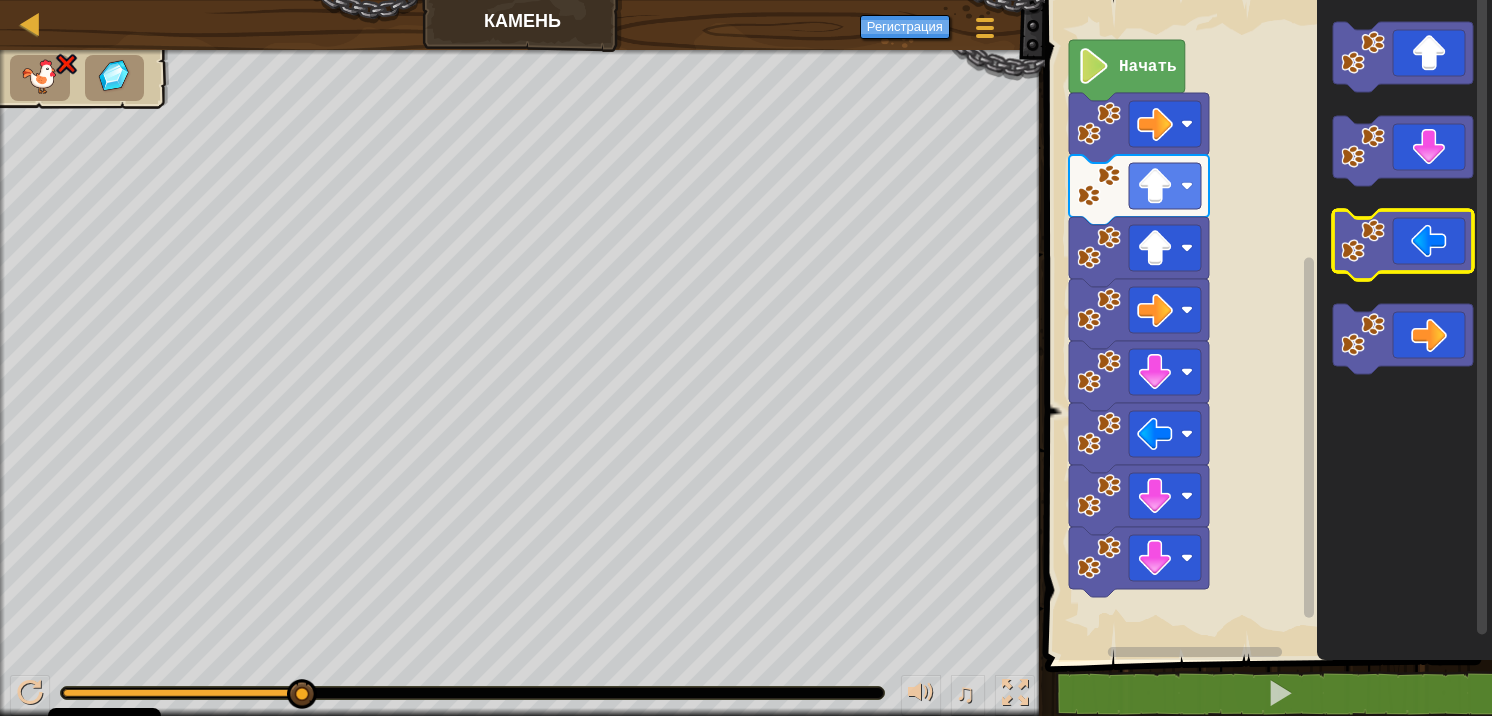 click 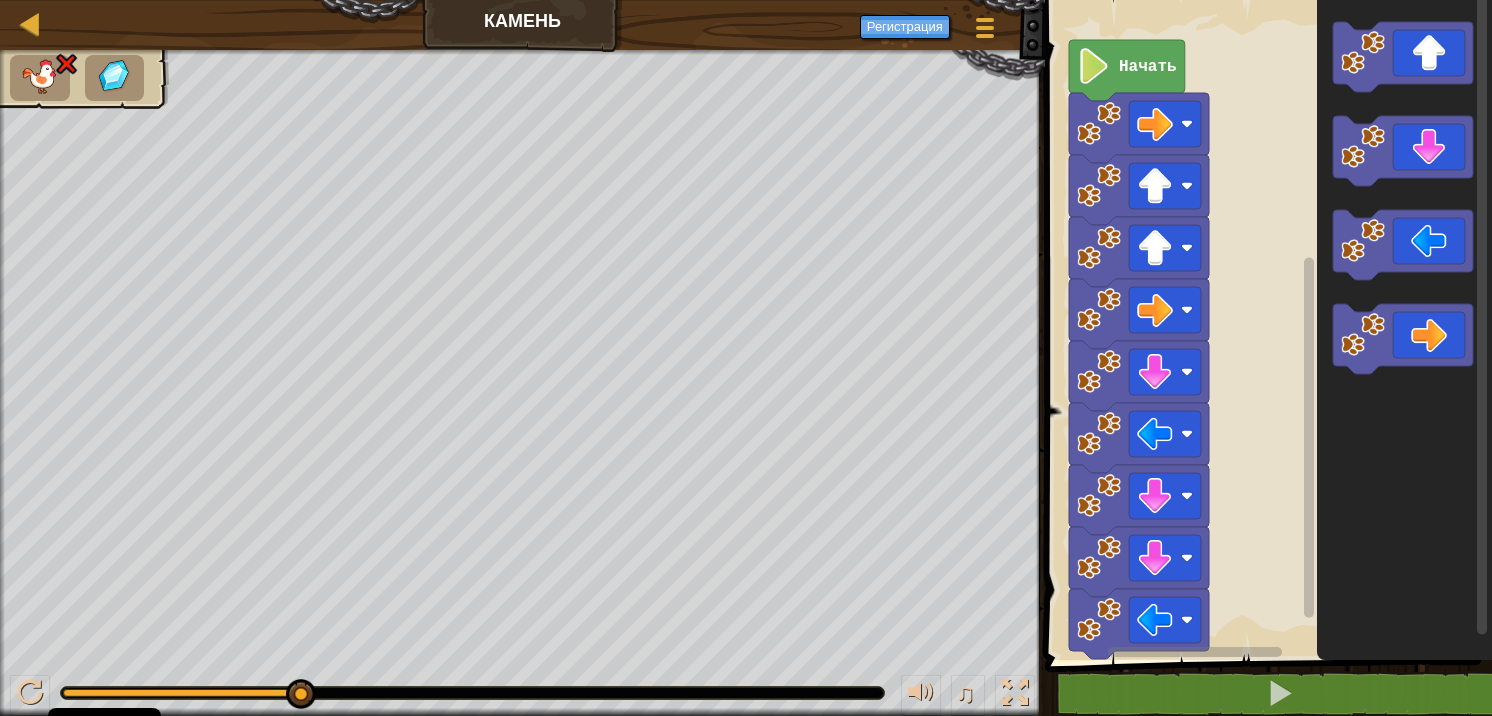 click 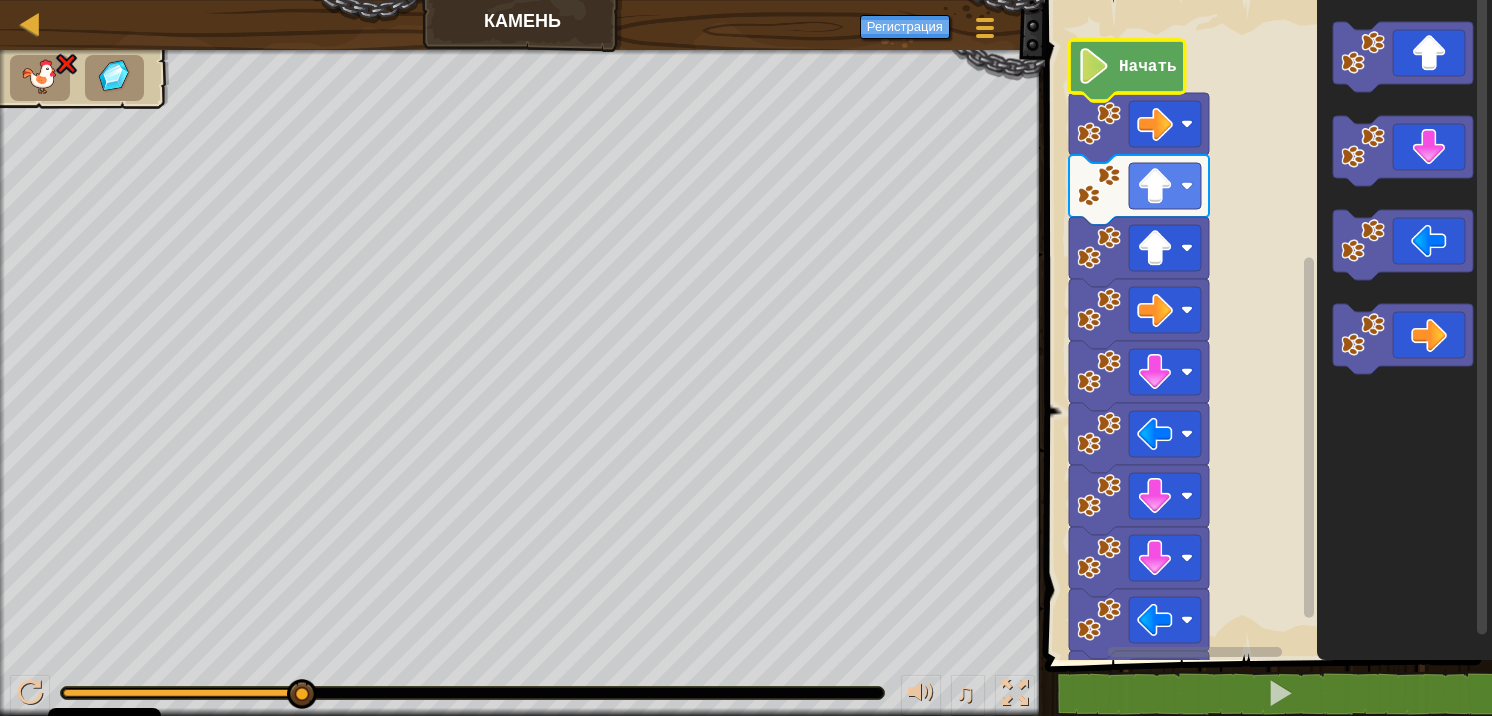 click 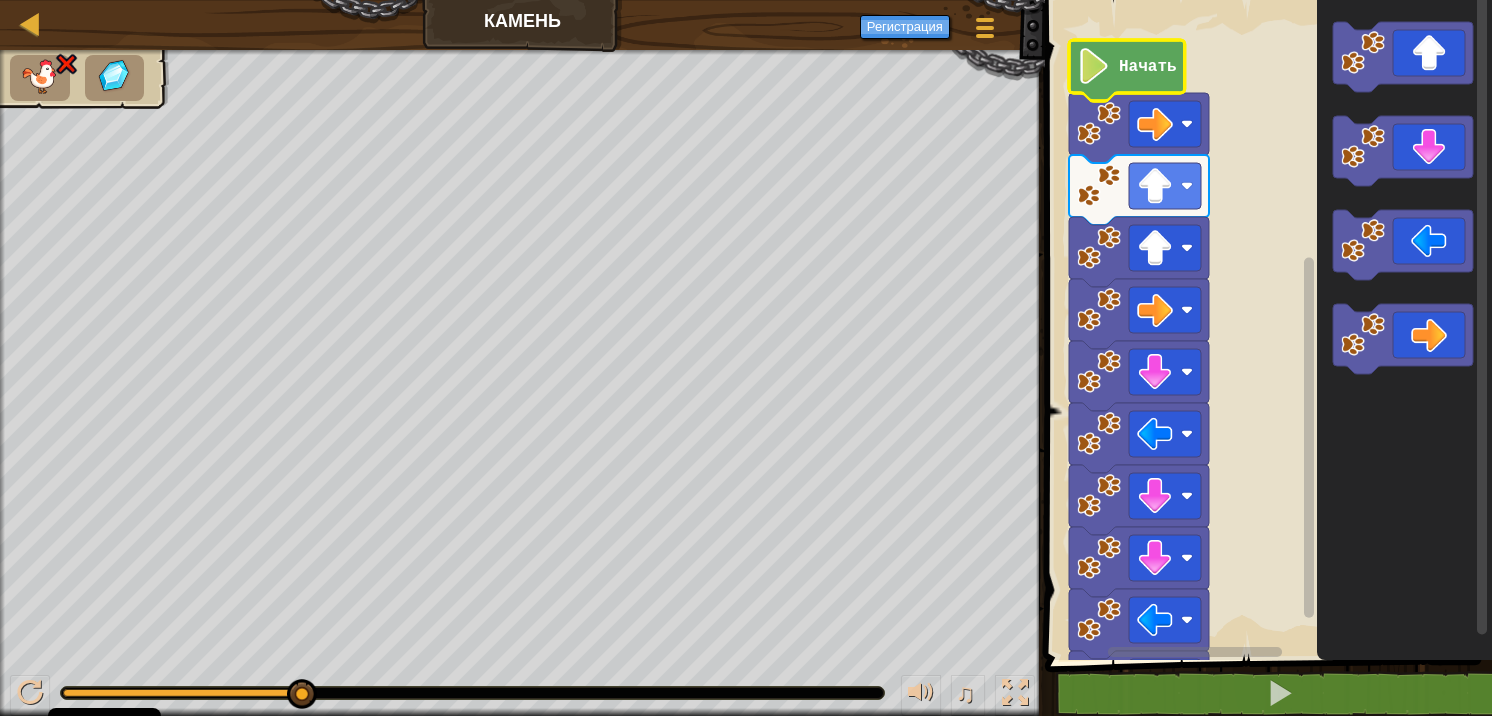 click 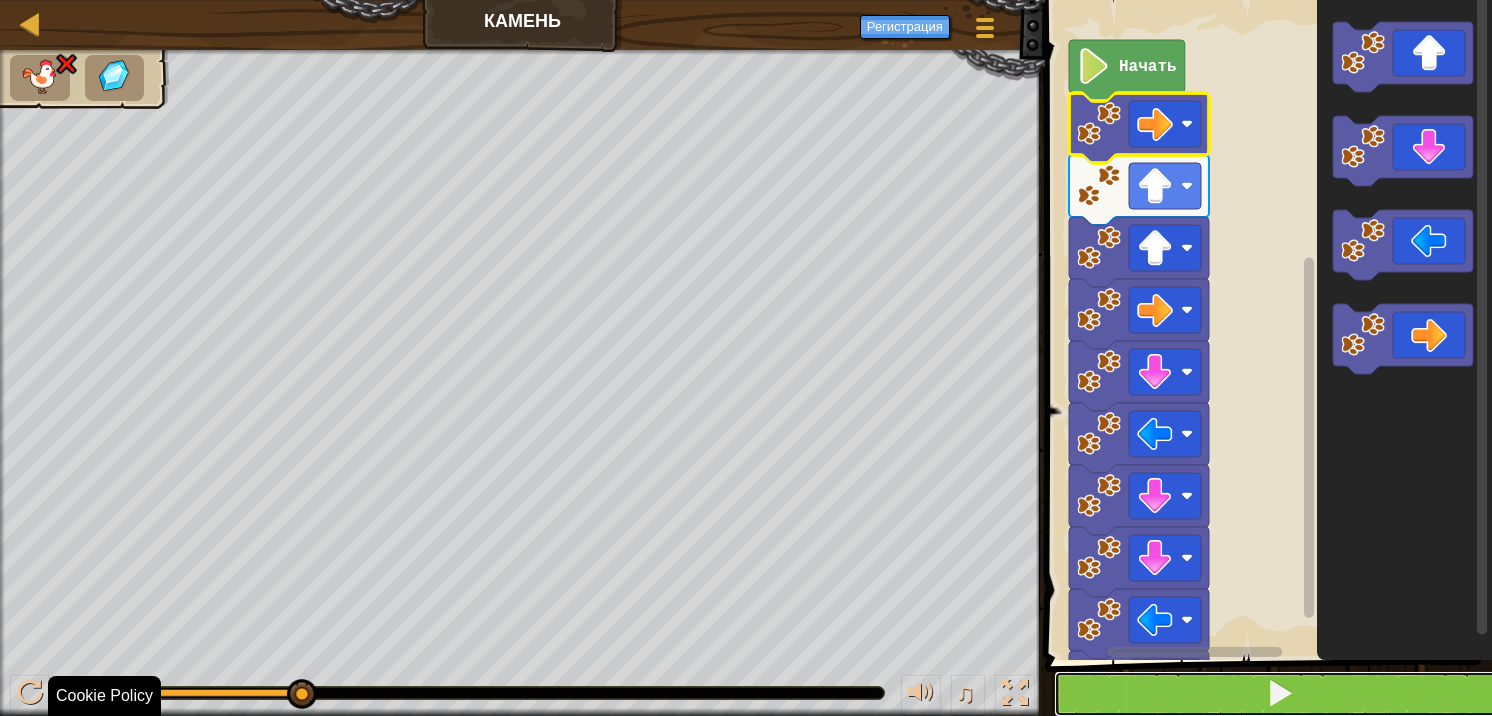 click at bounding box center [1280, 694] 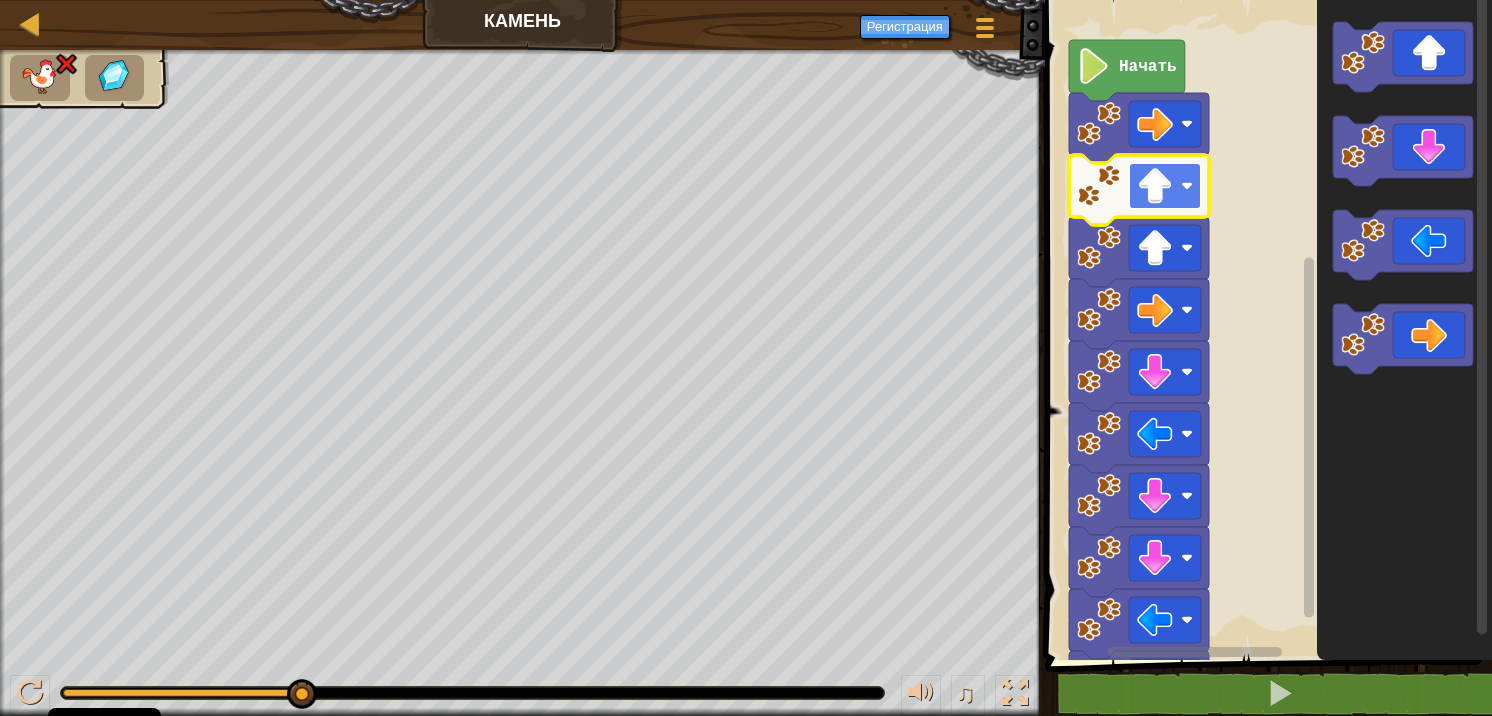 click 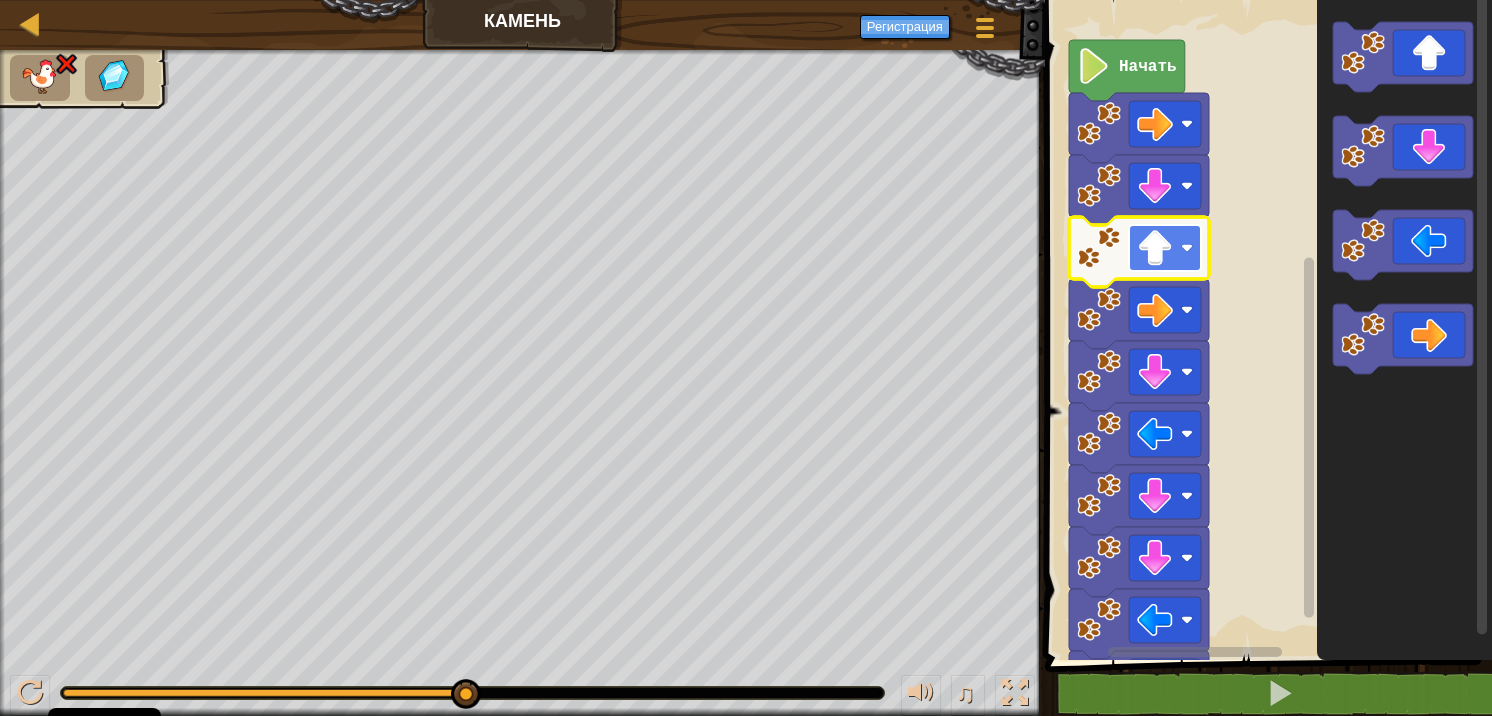 click 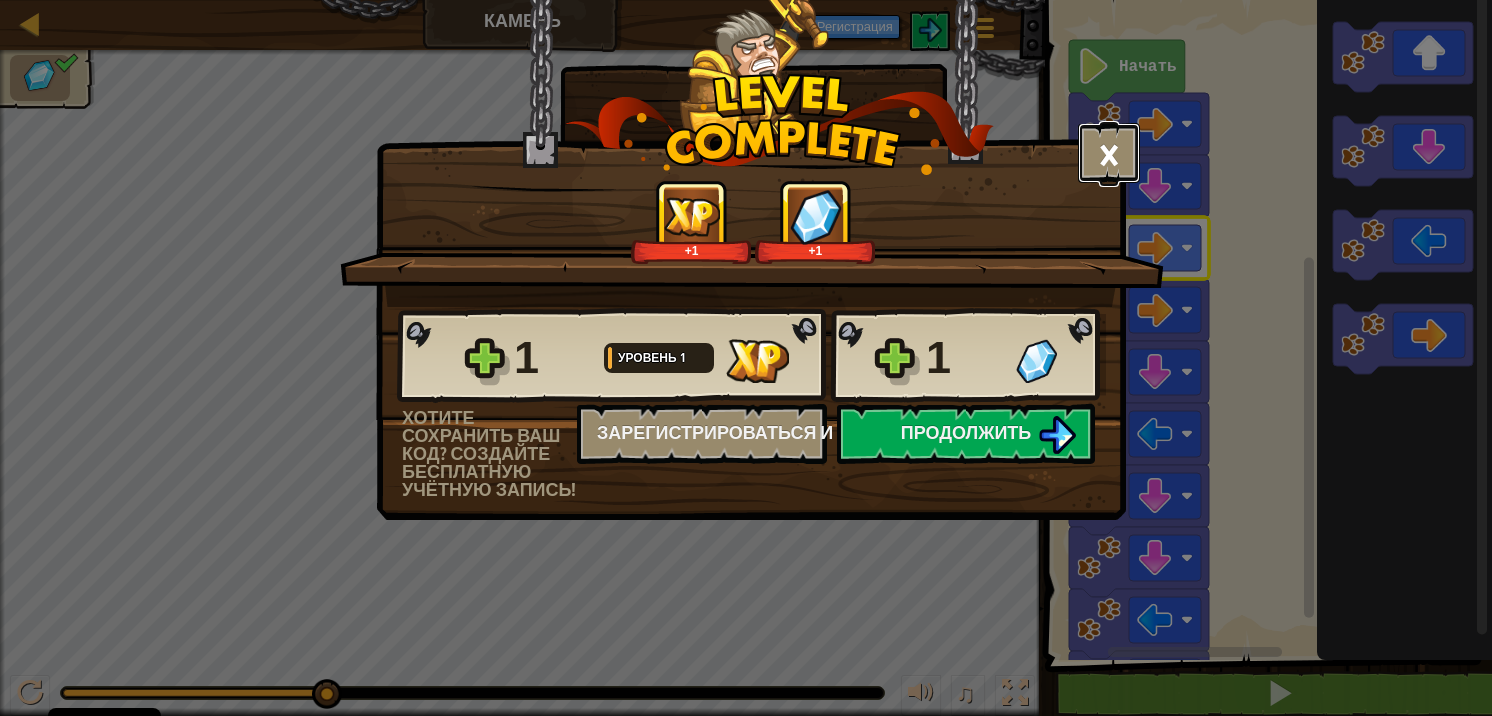 click on "×" at bounding box center (1109, 153) 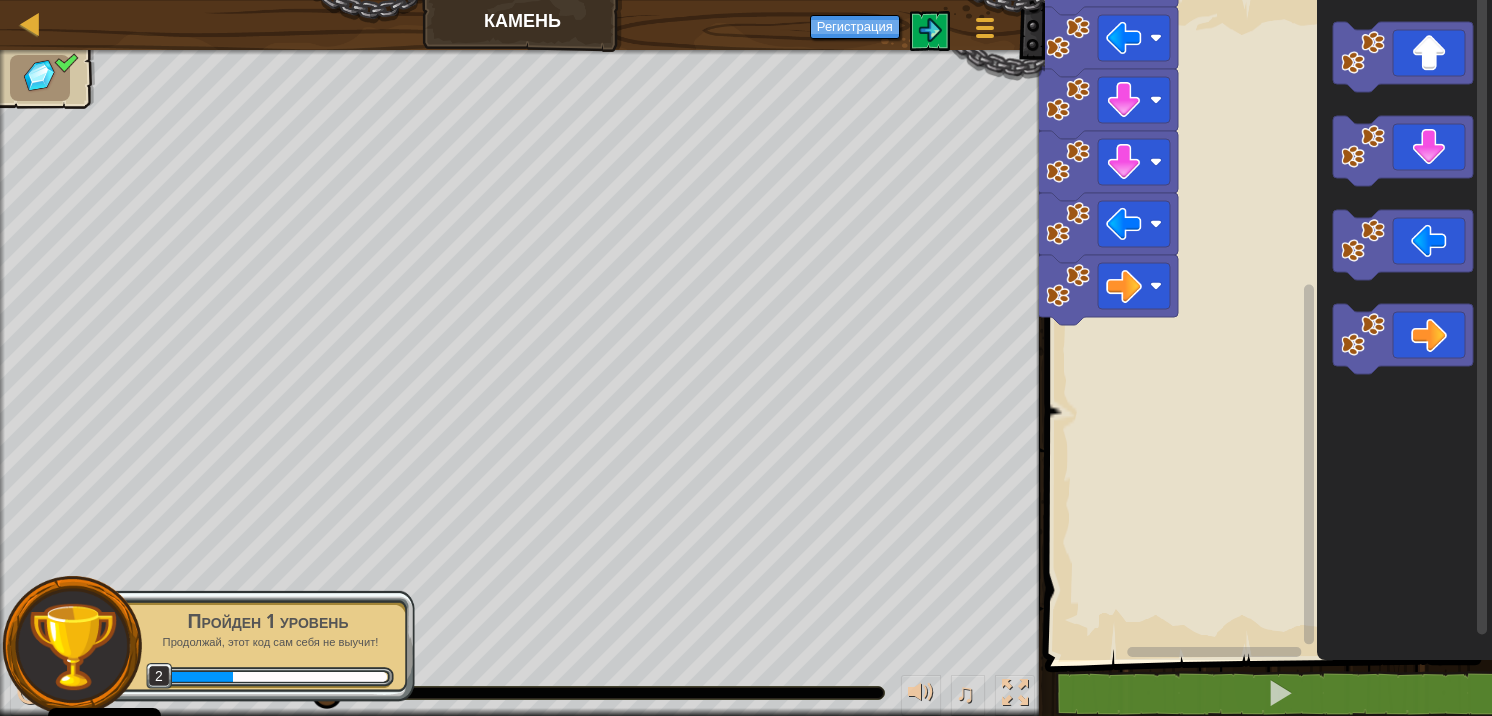 click 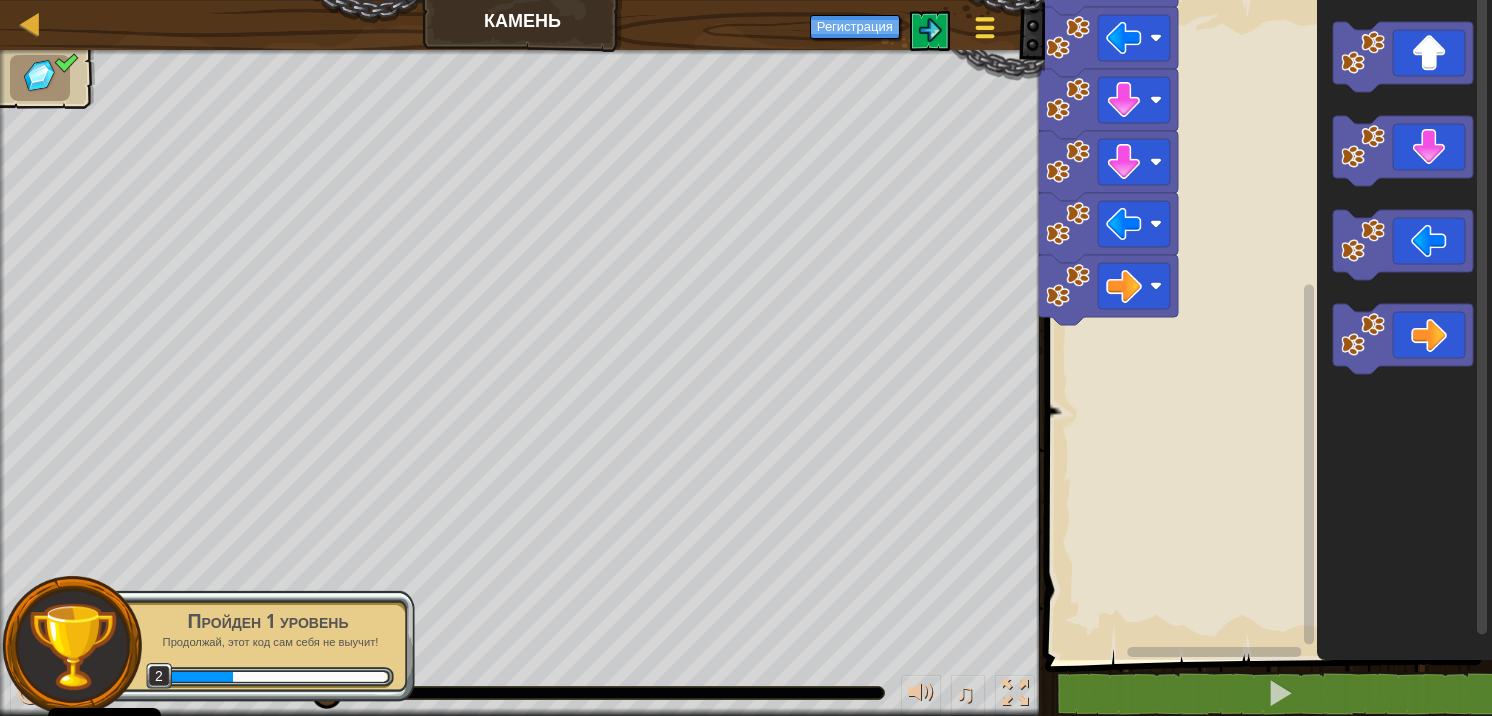 click on "Меню игры" at bounding box center [985, 31] 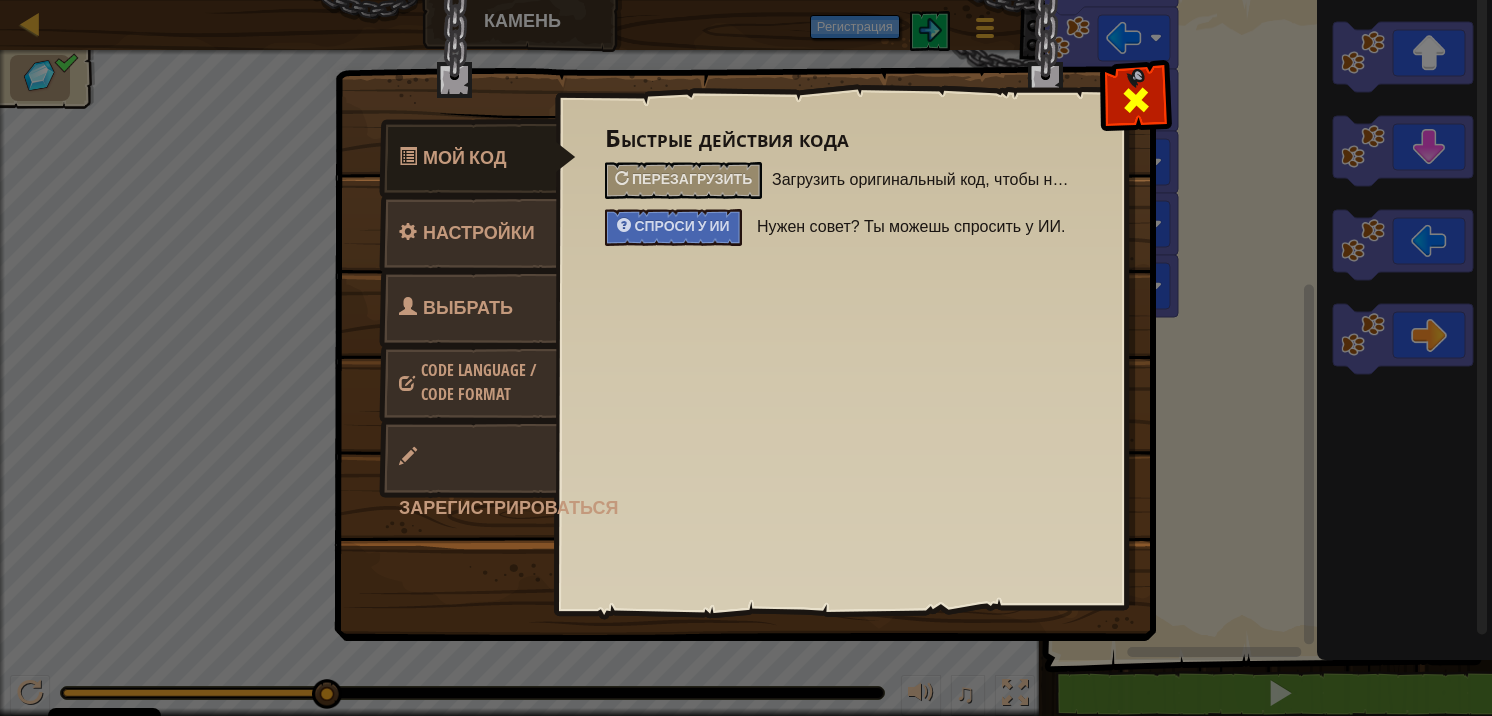 click at bounding box center [1135, 95] 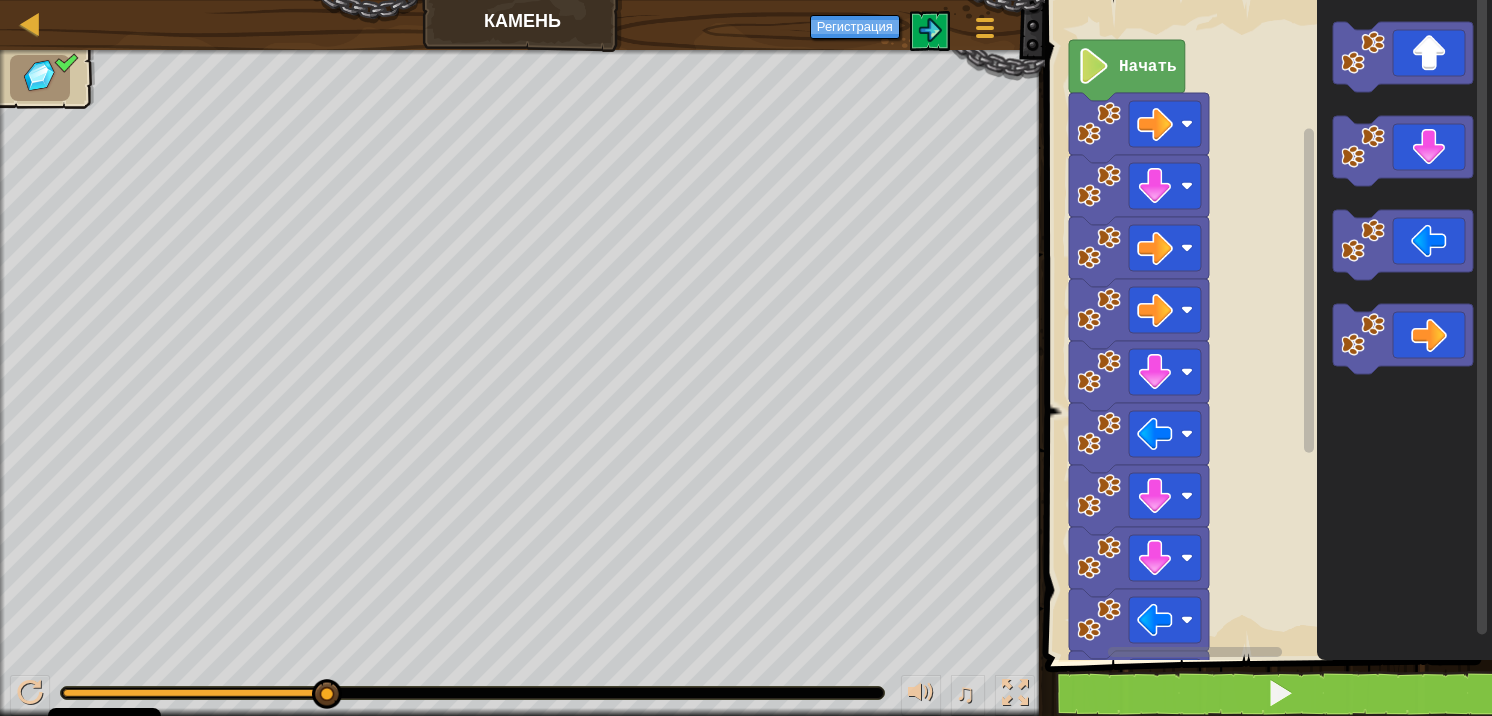 select on "ru" 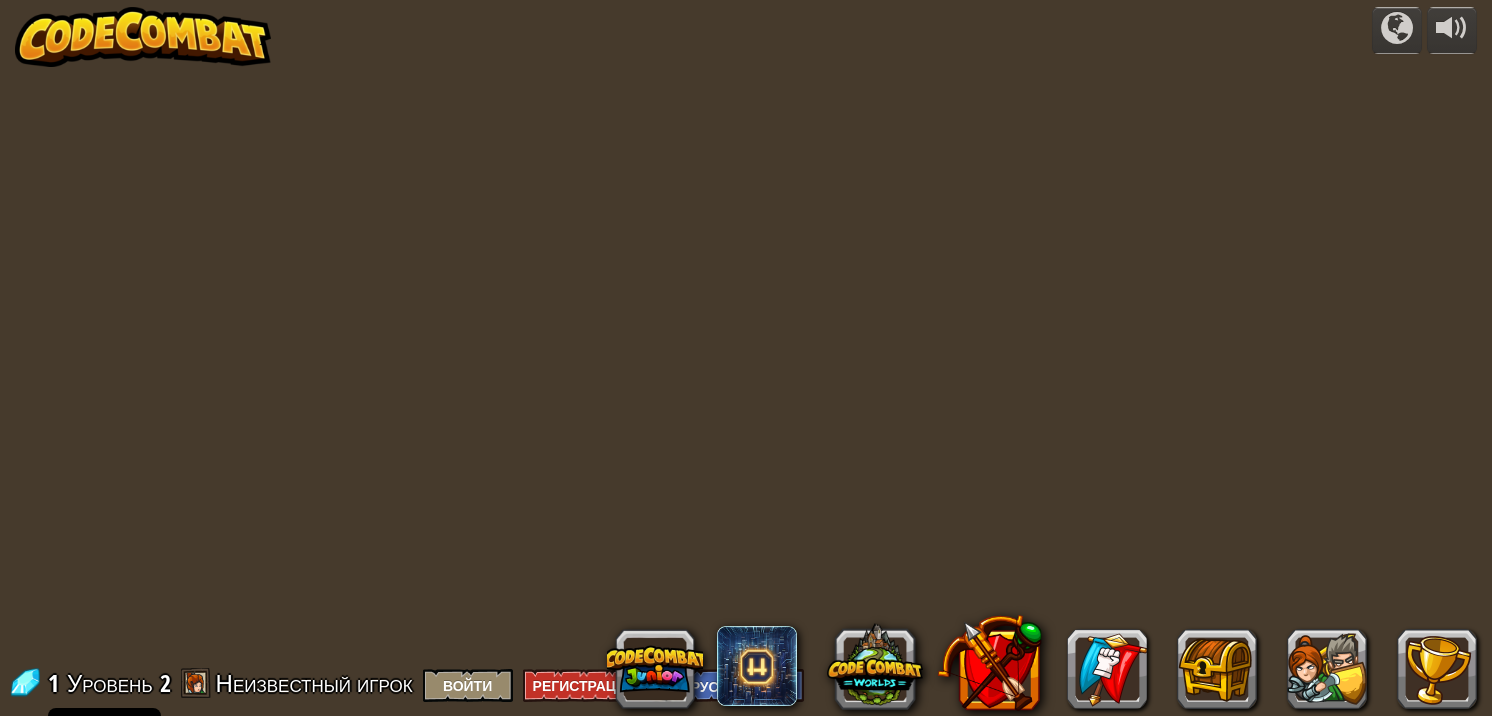 select on "ru" 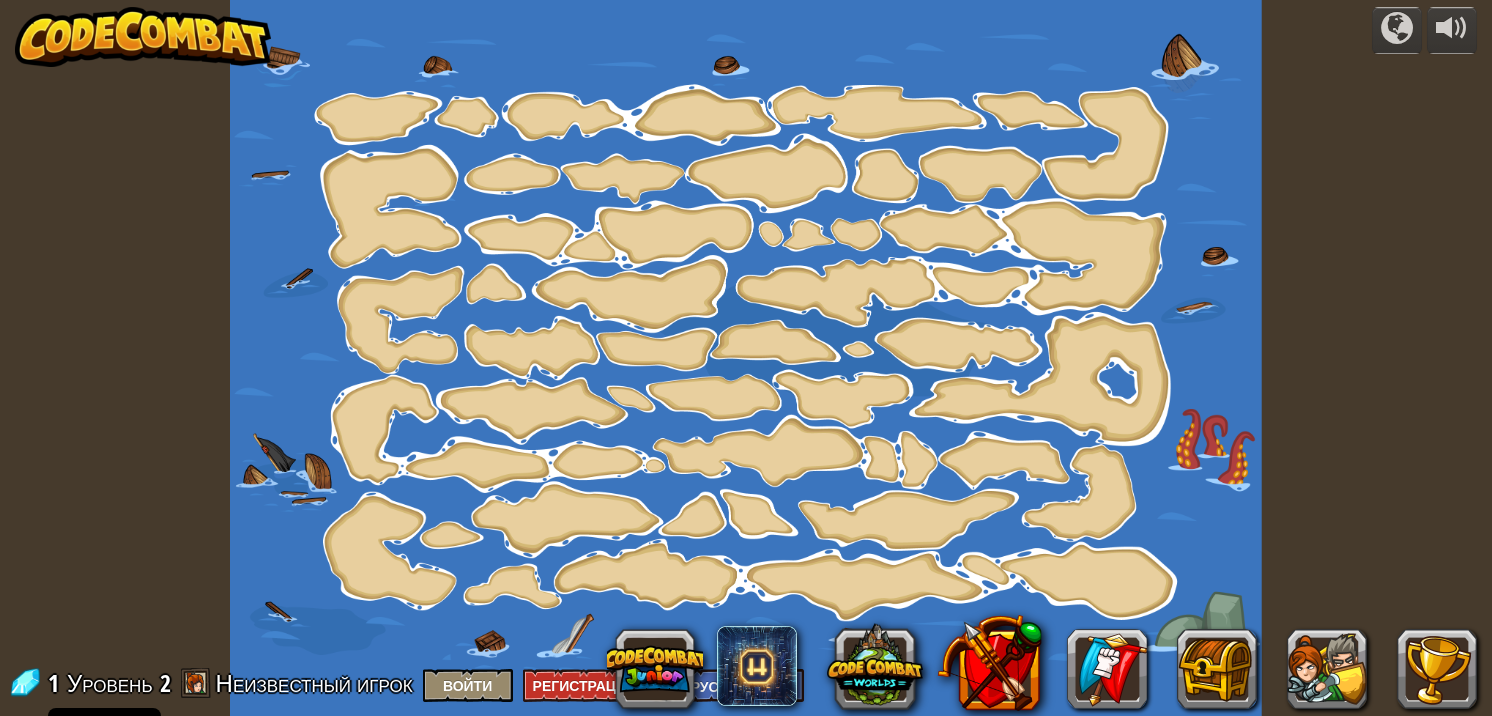 select on "ru" 